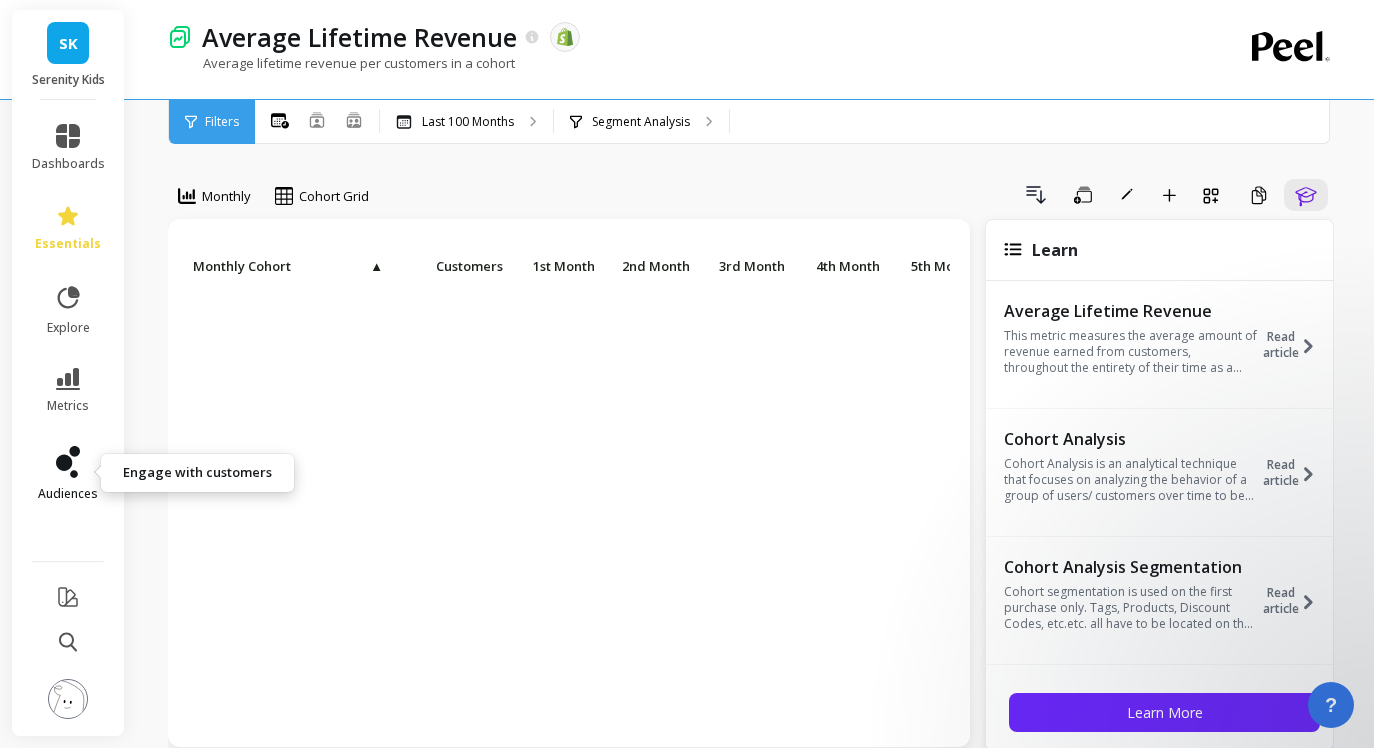 scroll, scrollTop: 0, scrollLeft: 0, axis: both 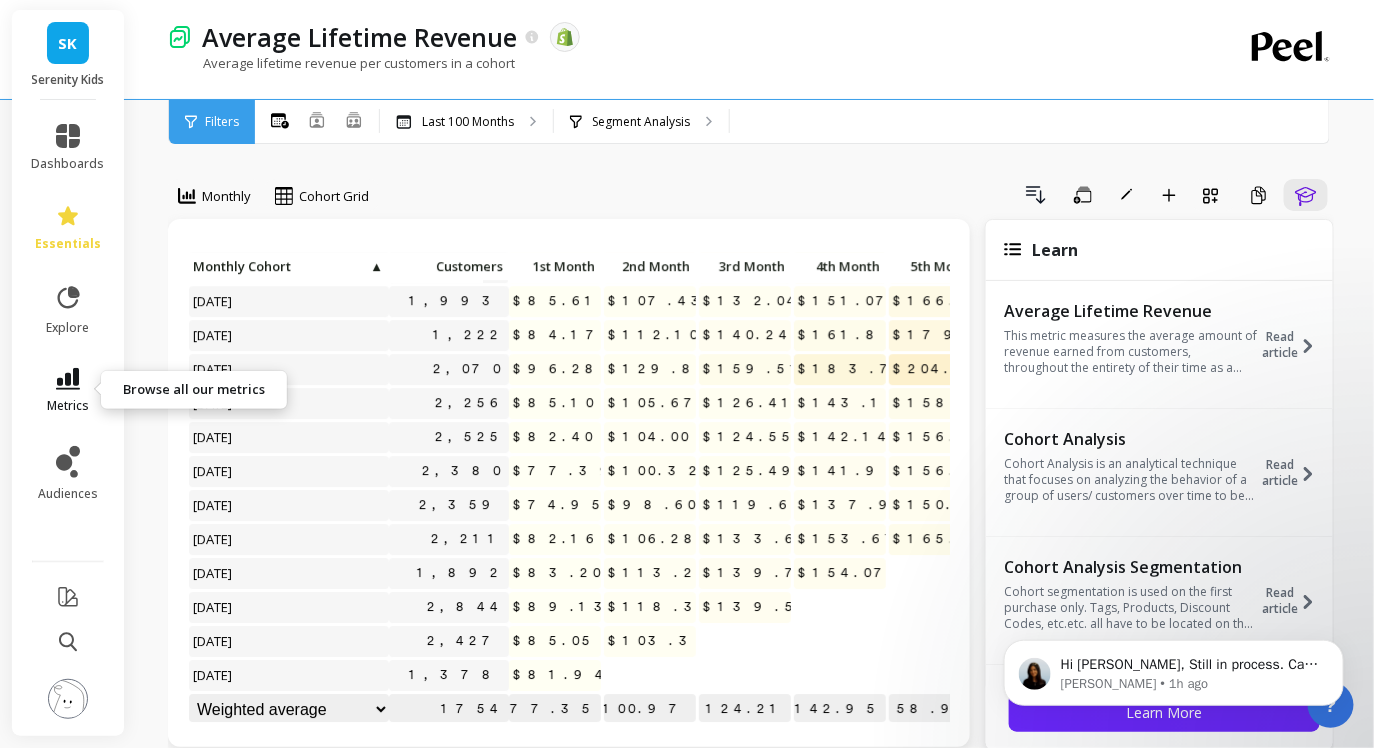 click 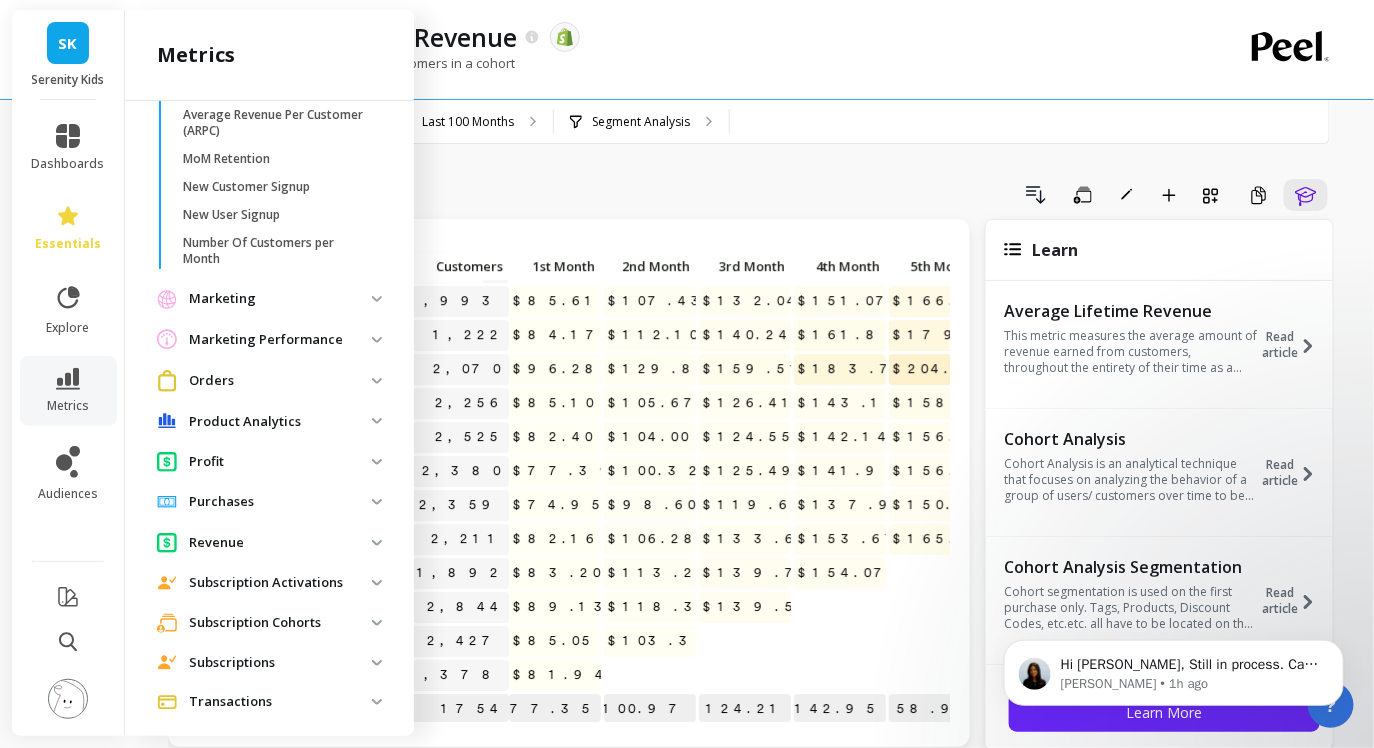 scroll, scrollTop: 974, scrollLeft: 0, axis: vertical 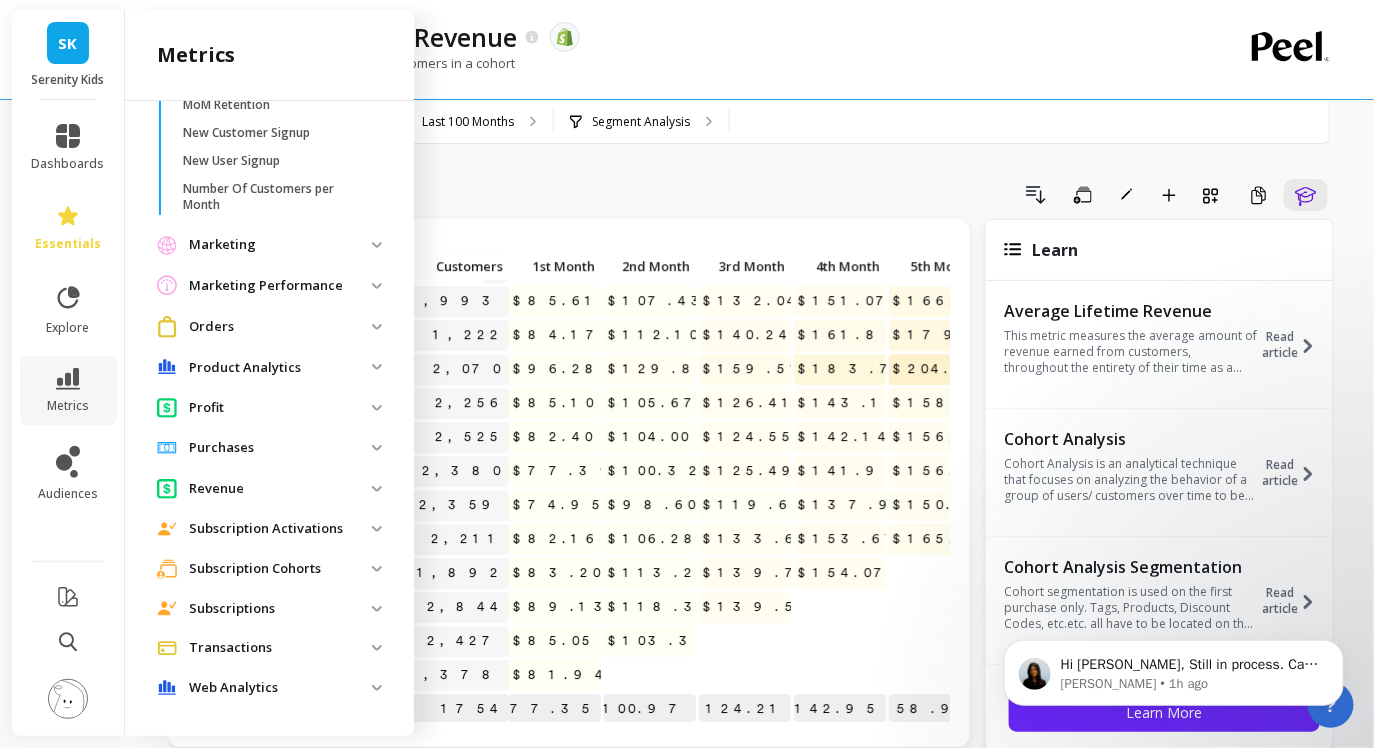 click on "Subscriptions" at bounding box center [280, 609] 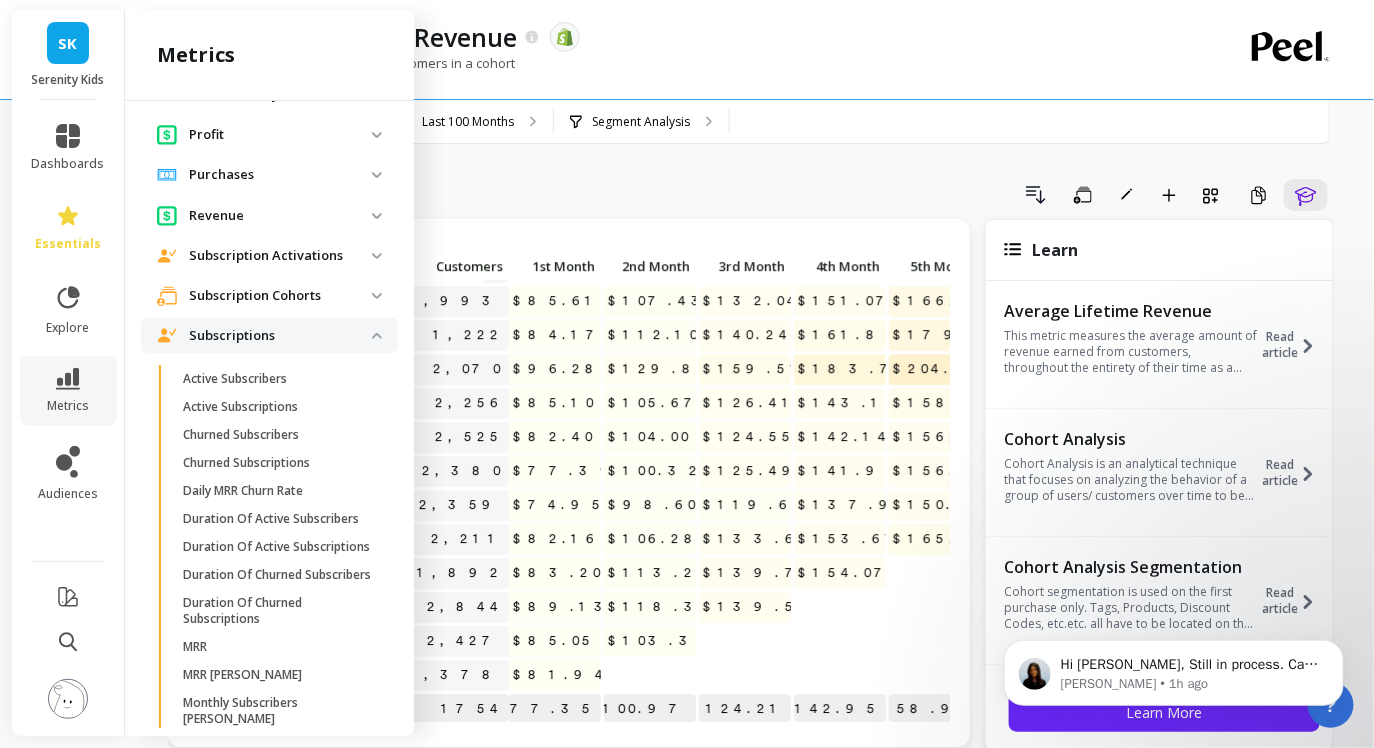 scroll, scrollTop: 1459, scrollLeft: 0, axis: vertical 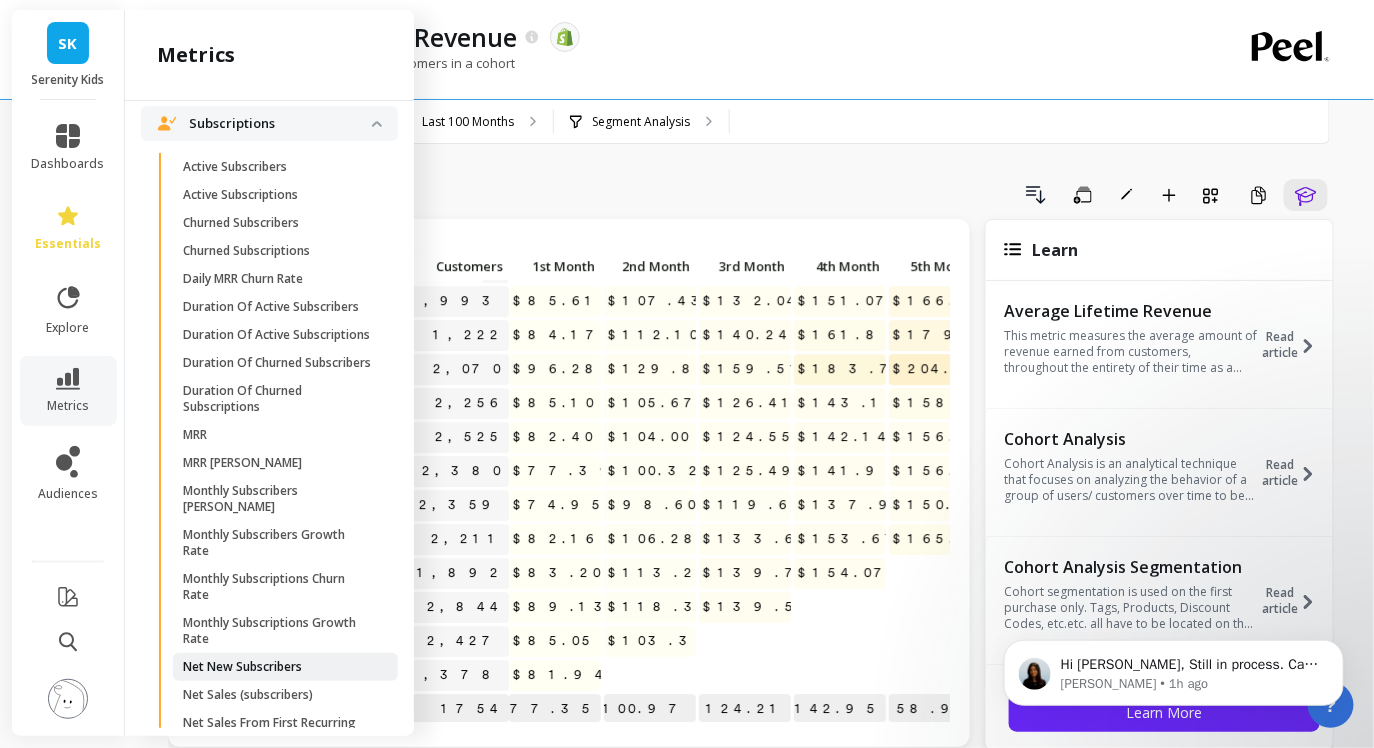 click on "Net New Subscribers" at bounding box center (242, 667) 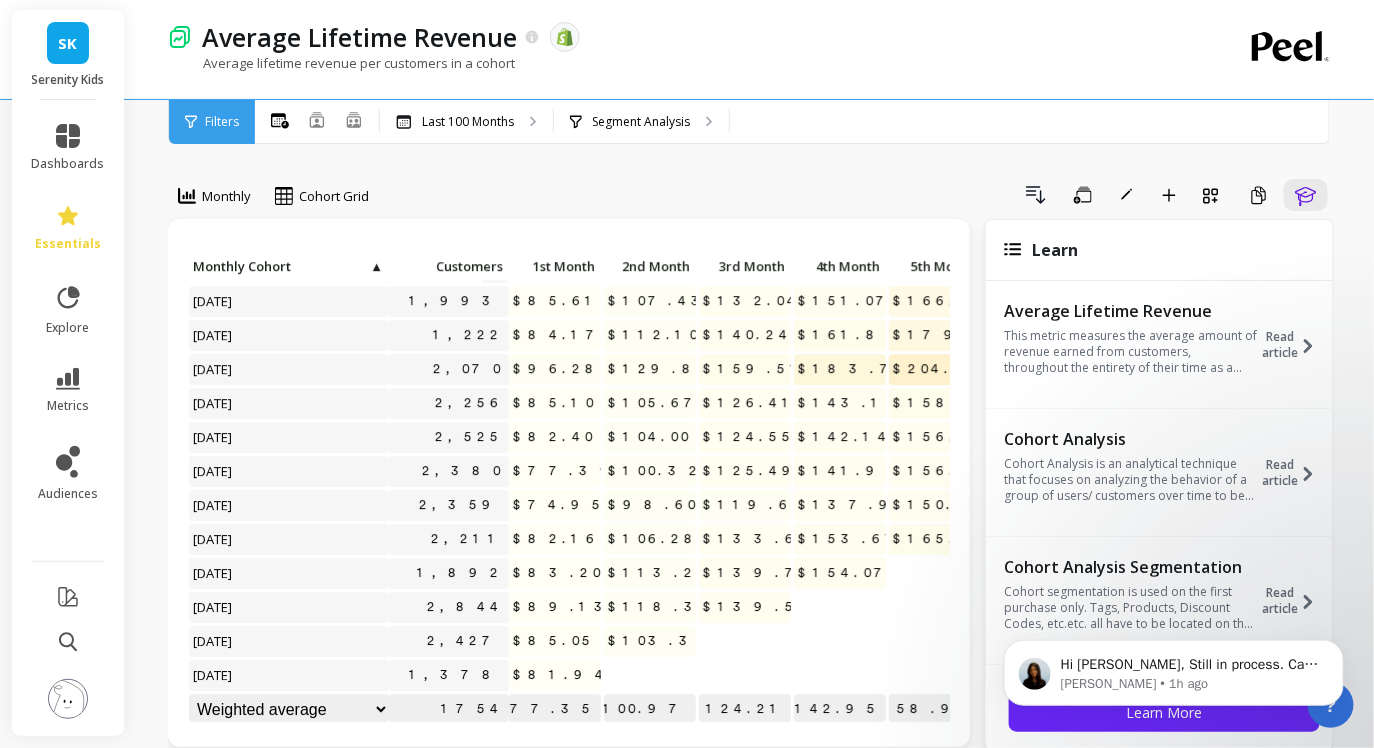 scroll, scrollTop: 0, scrollLeft: 0, axis: both 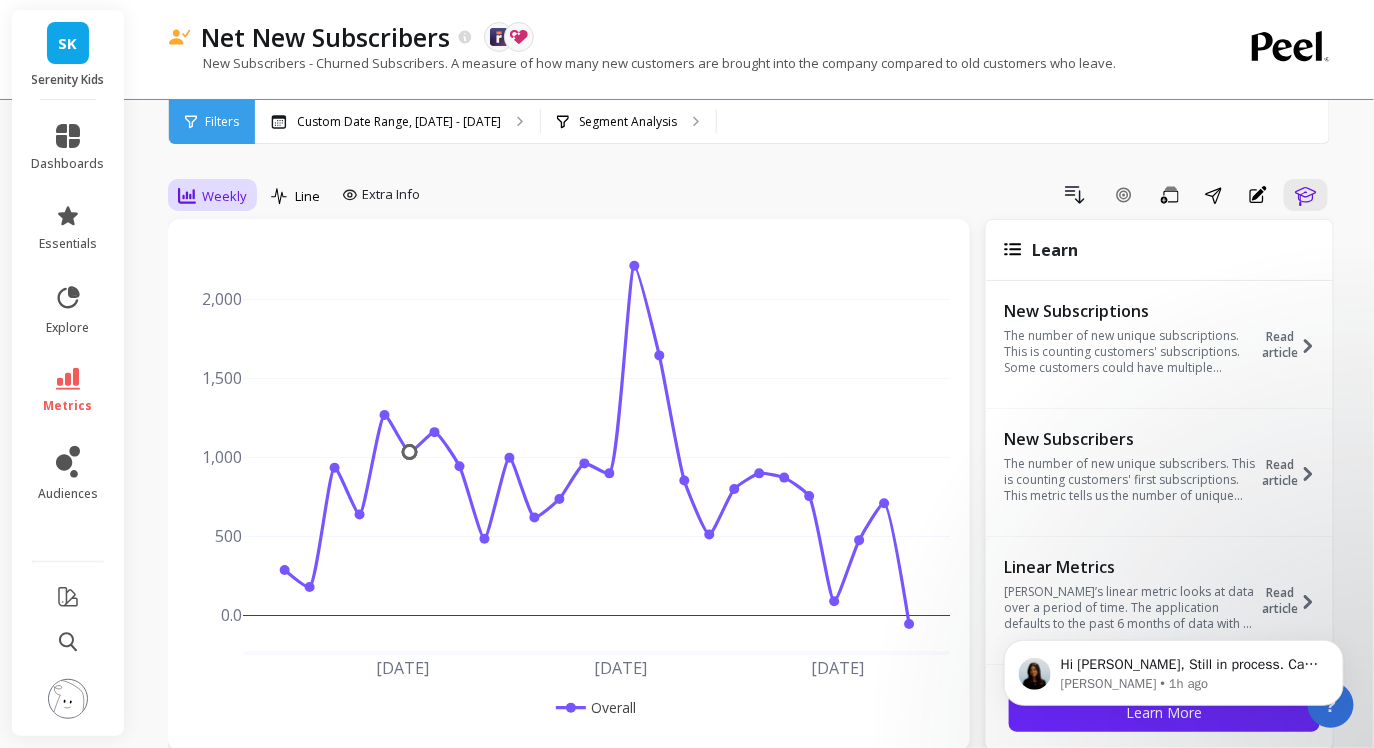 click on "Weekly" at bounding box center (212, 196) 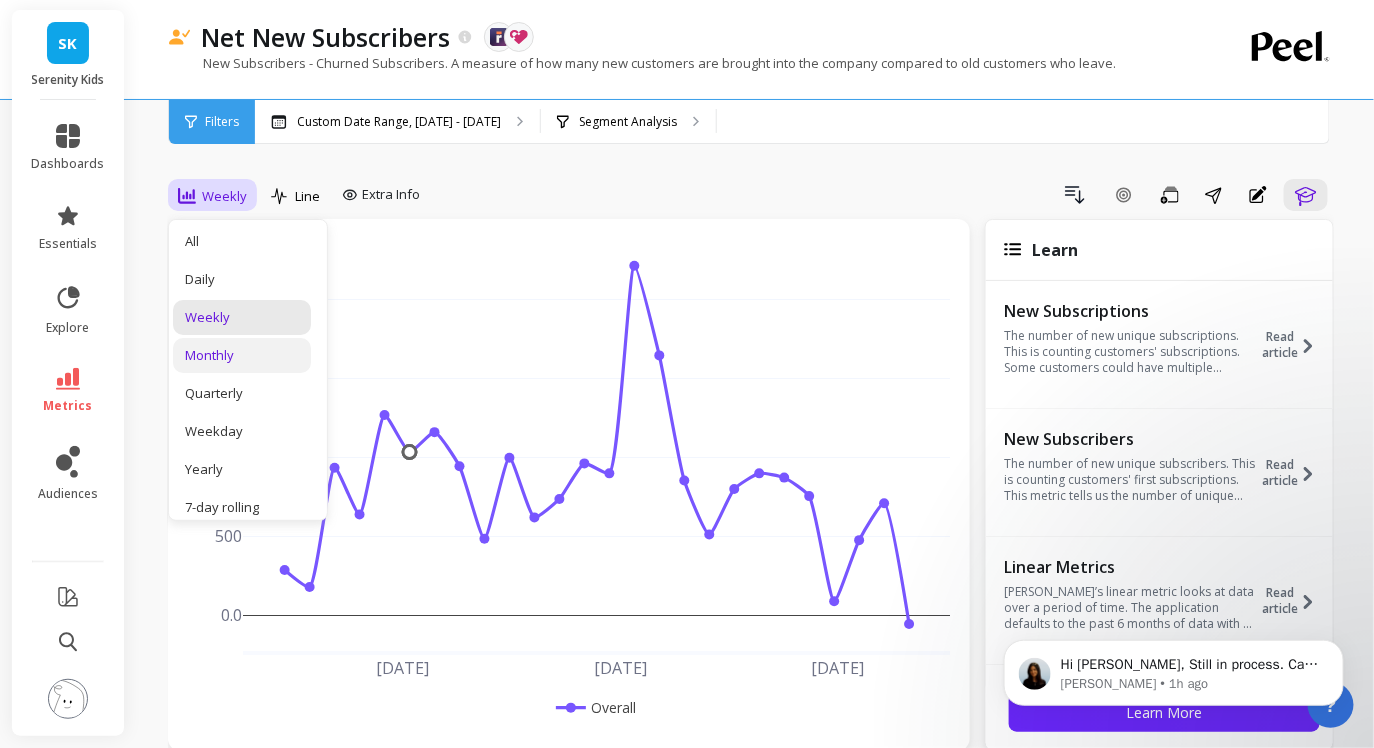 click on "Monthly" at bounding box center [242, 355] 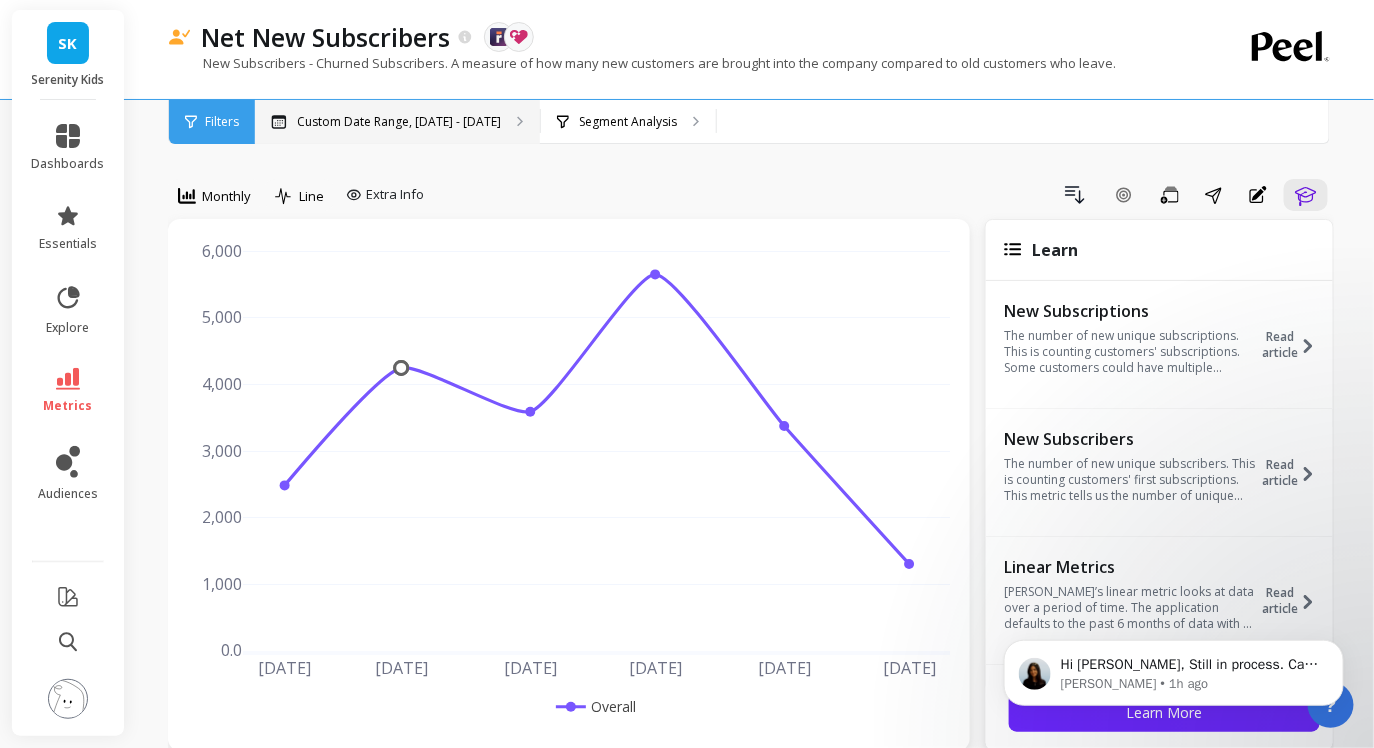 click on "Custom Date Range,  Feb 1 - Jul 22" at bounding box center (399, 122) 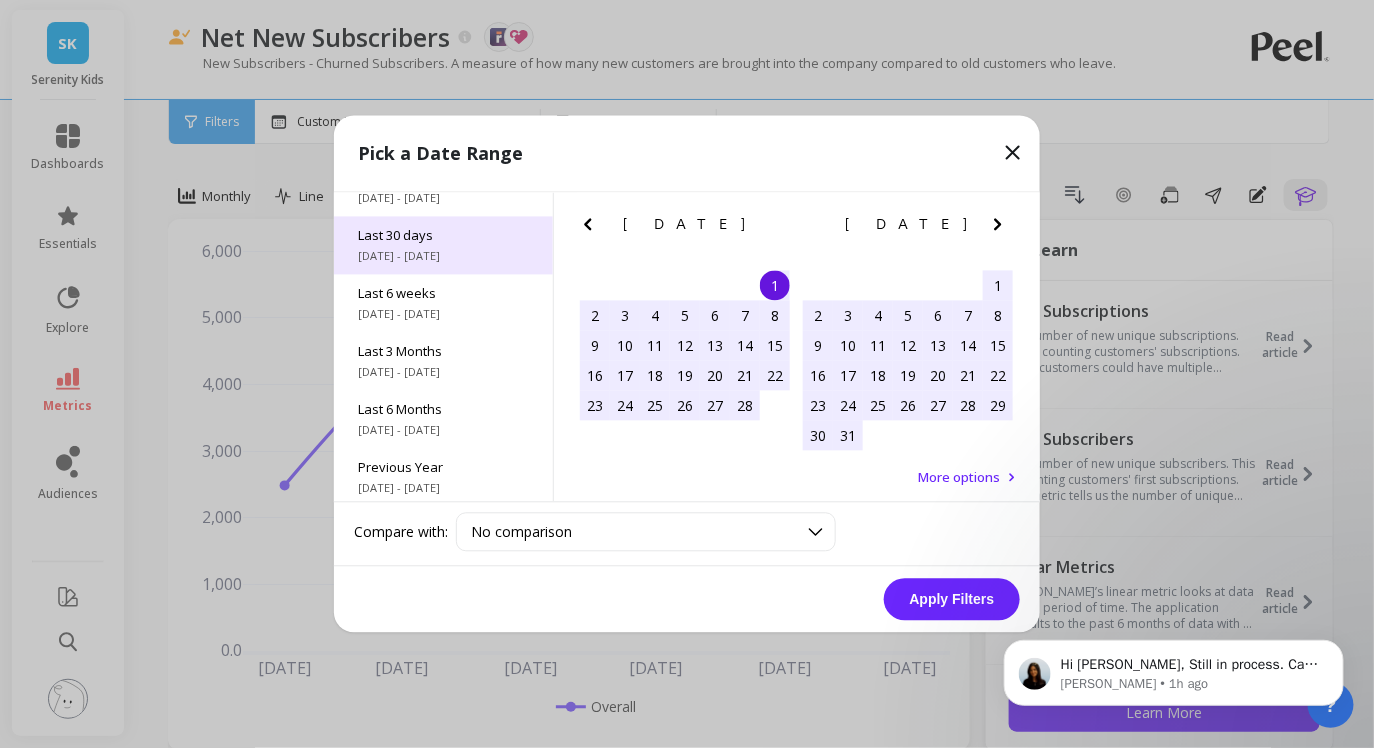 scroll, scrollTop: 0, scrollLeft: 0, axis: both 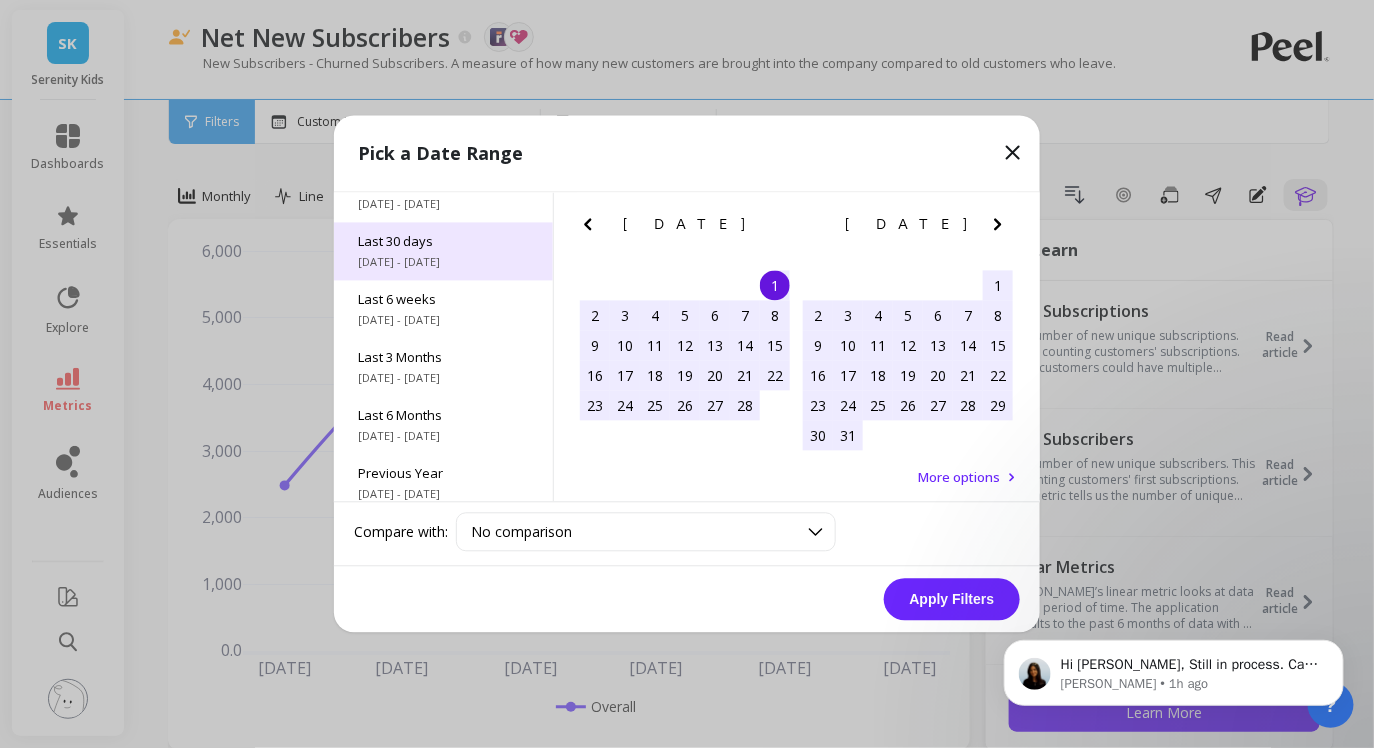click on "Last 6 Months" at bounding box center (443, 416) 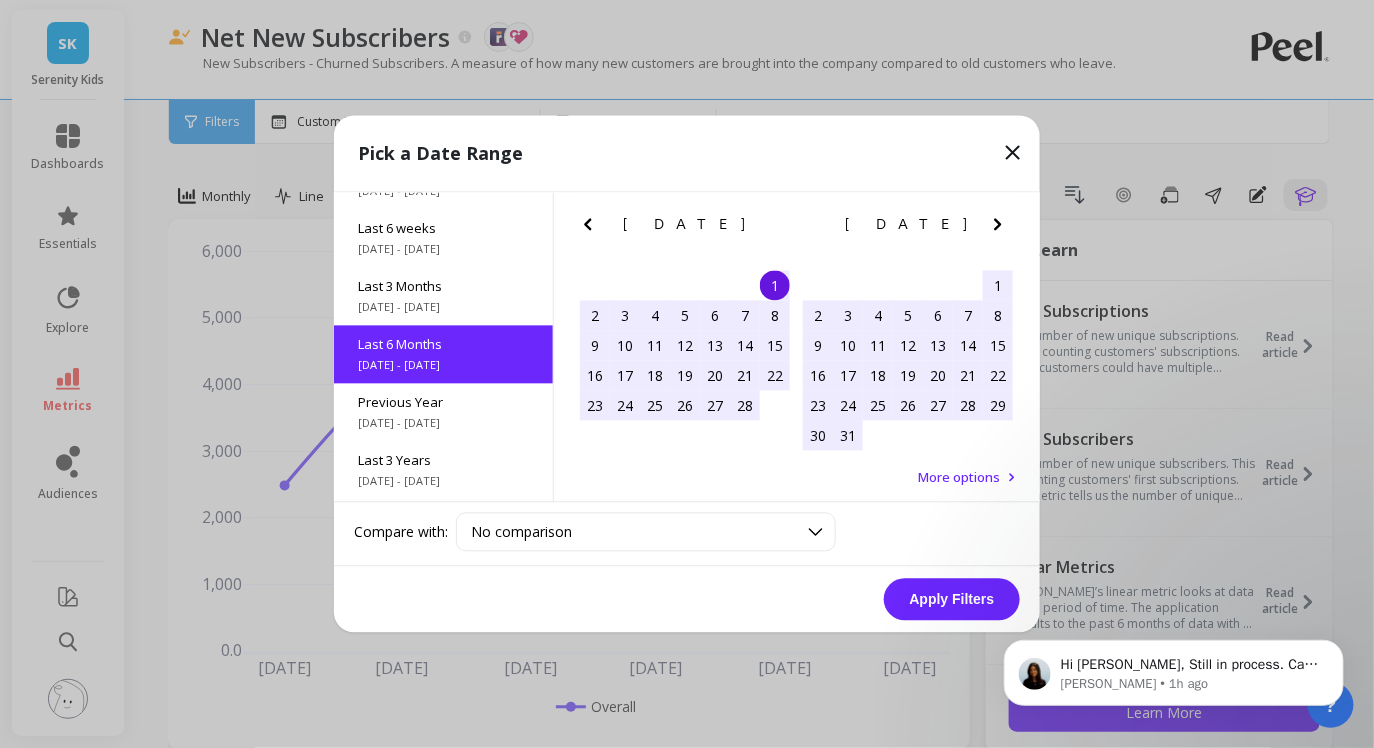 scroll, scrollTop: 222, scrollLeft: 0, axis: vertical 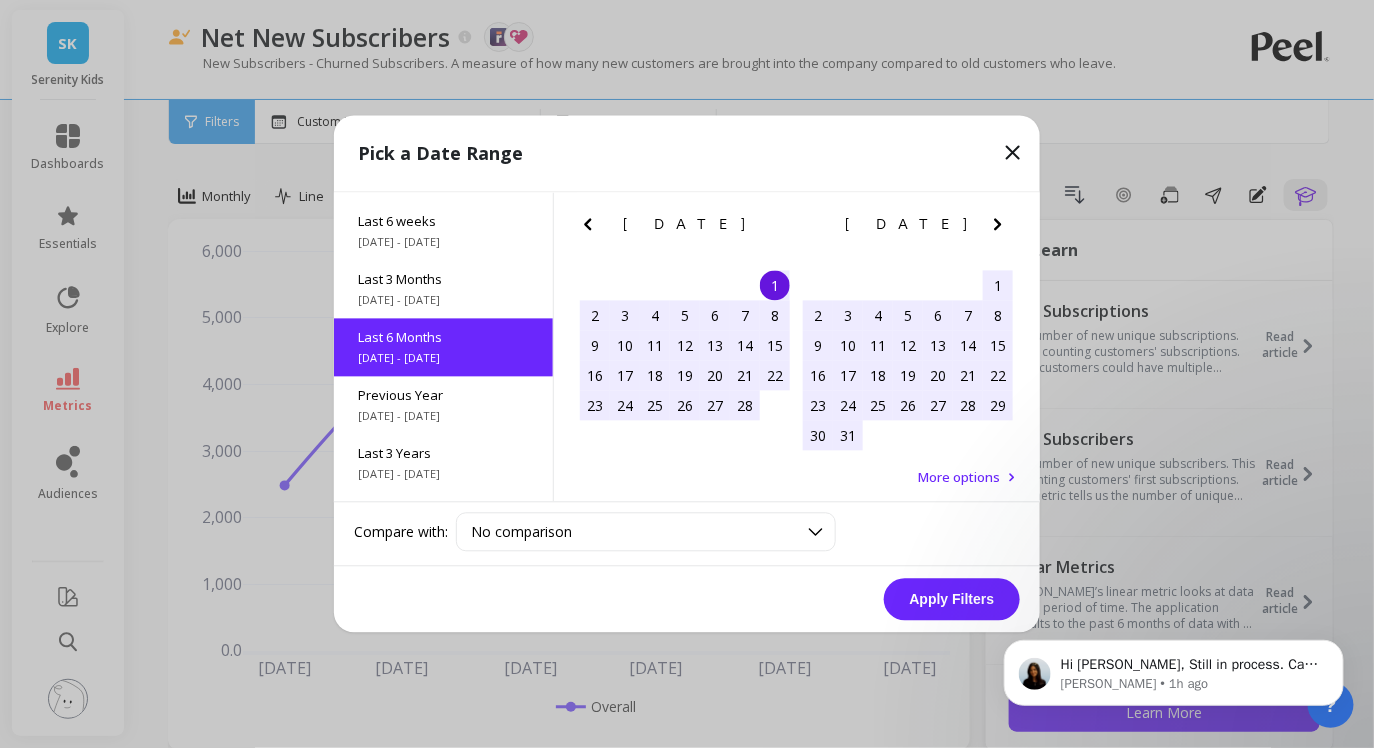 click on "Apply Filters" at bounding box center [952, 600] 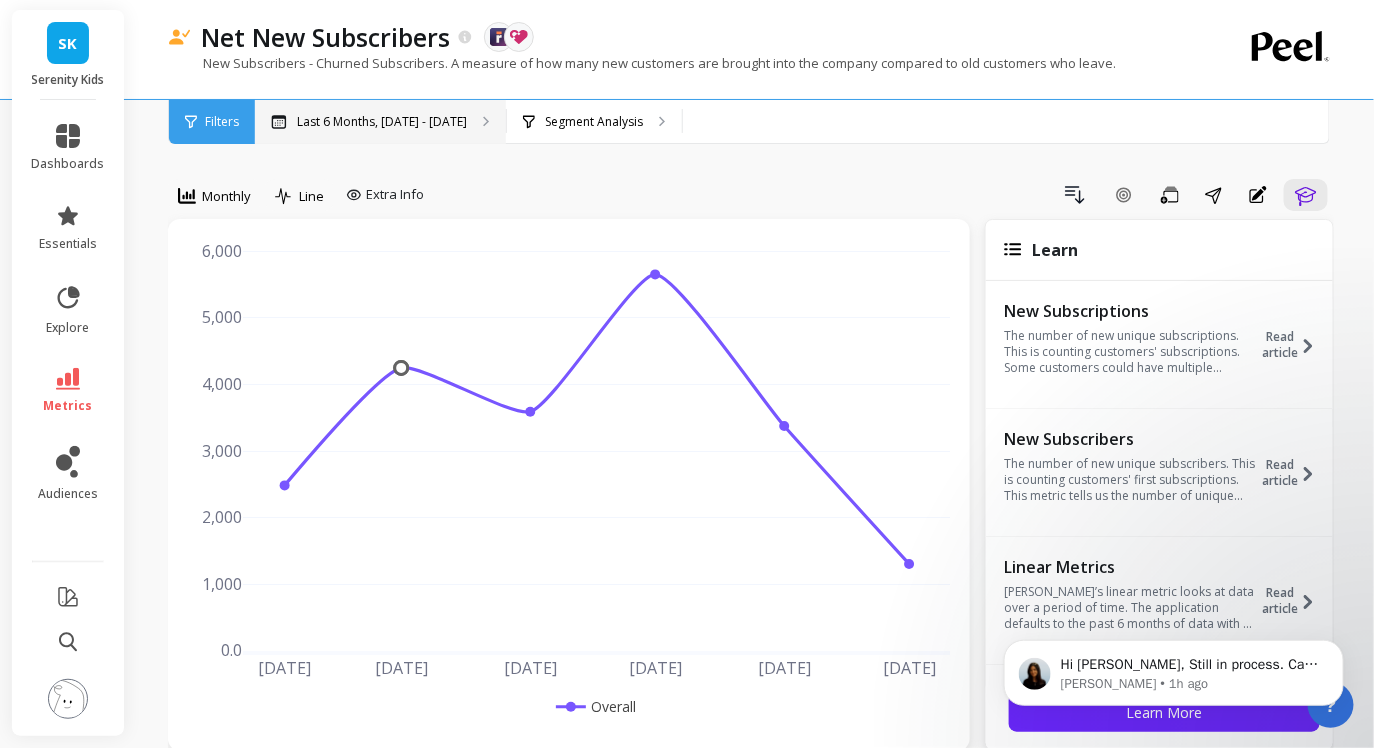 click on "Last 6 Months,  Feb 1 - Jul 31" at bounding box center (382, 122) 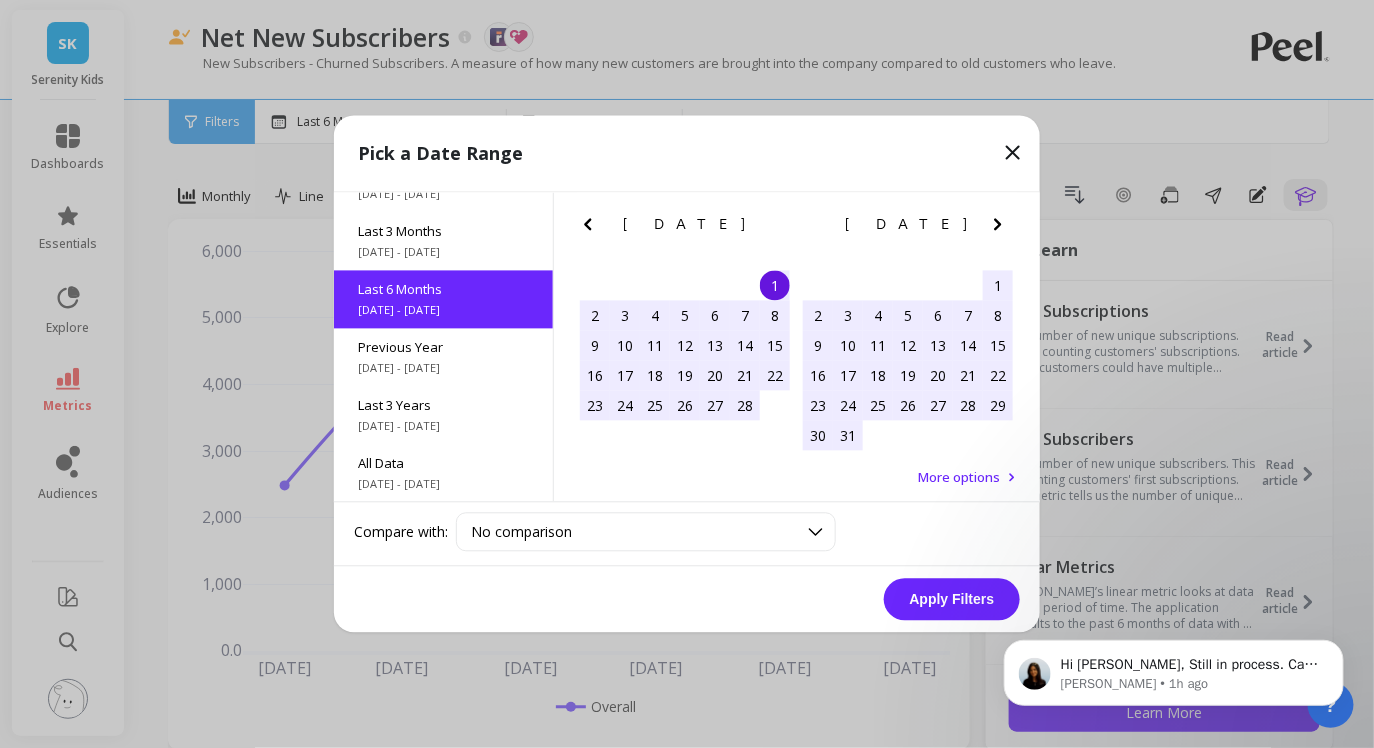 scroll, scrollTop: 0, scrollLeft: 0, axis: both 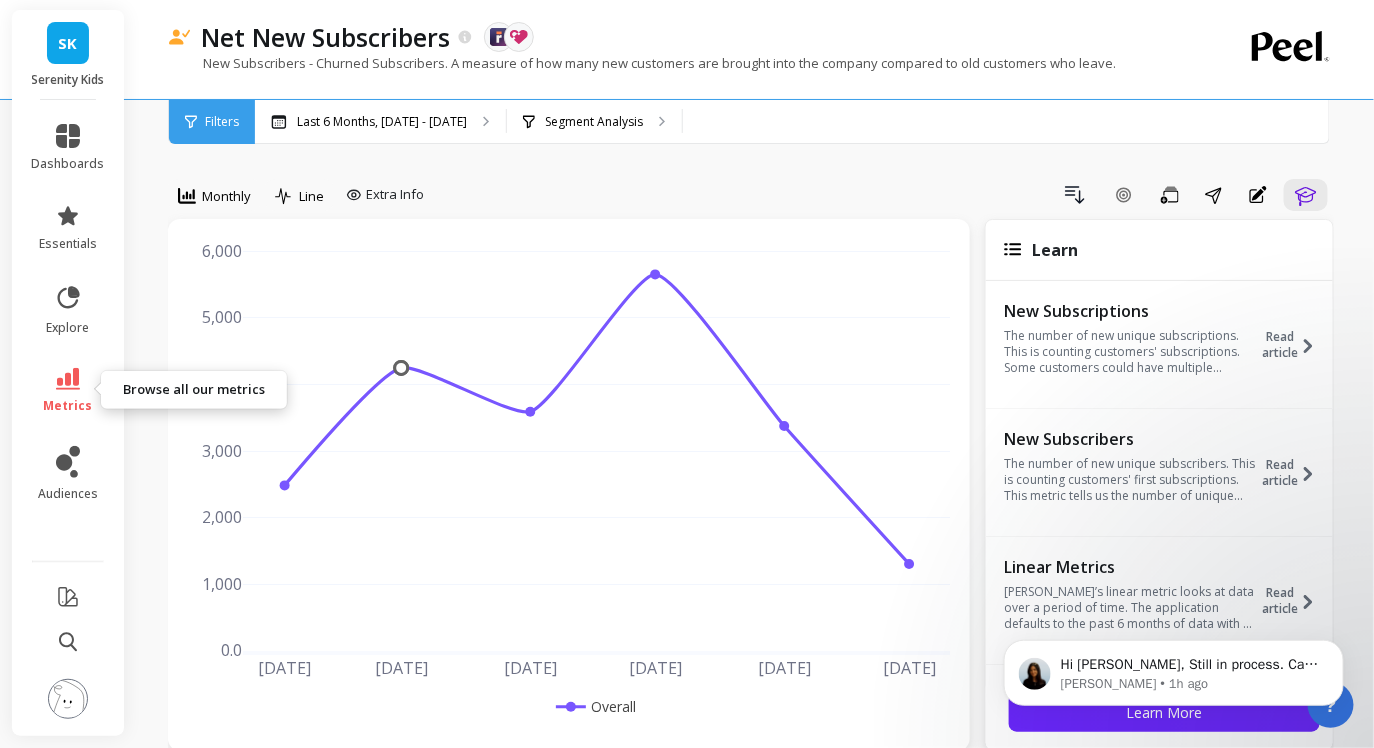 click on "metrics" at bounding box center (68, 391) 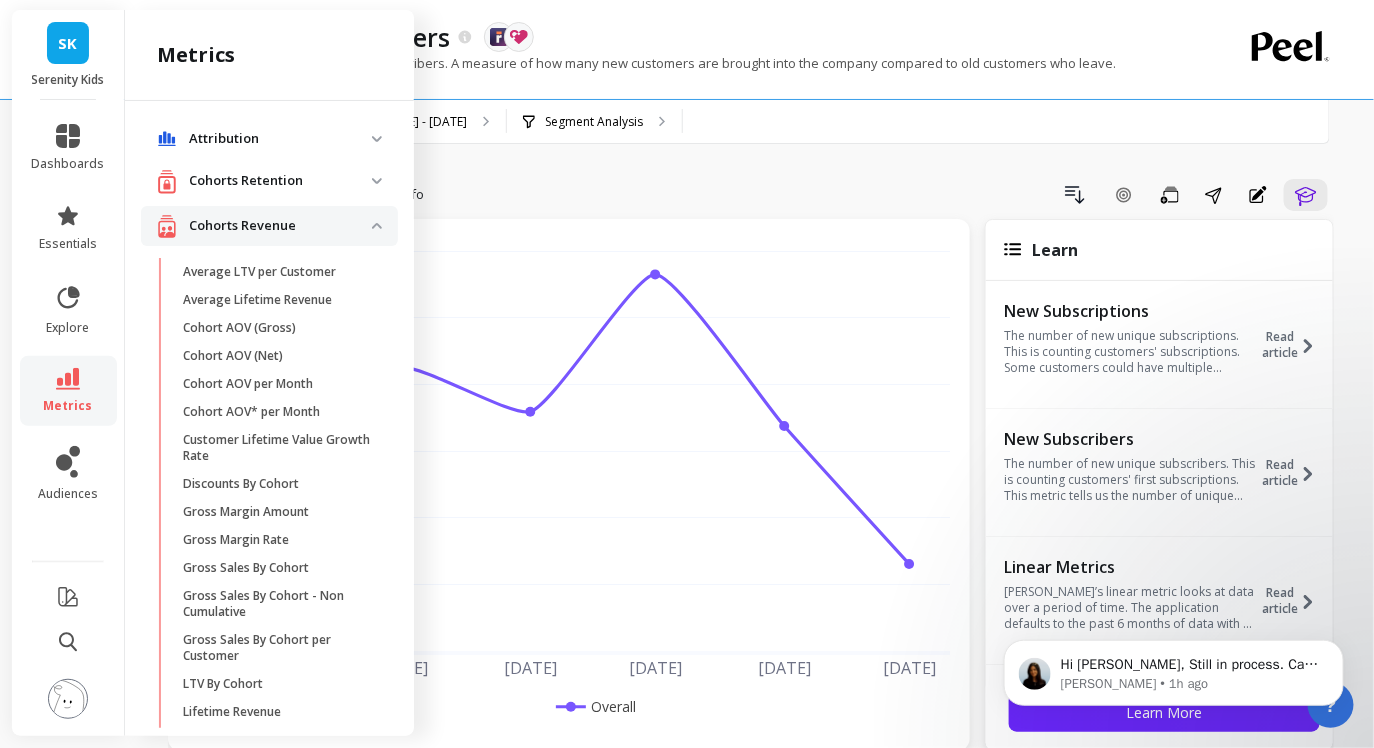 scroll, scrollTop: 1459, scrollLeft: 0, axis: vertical 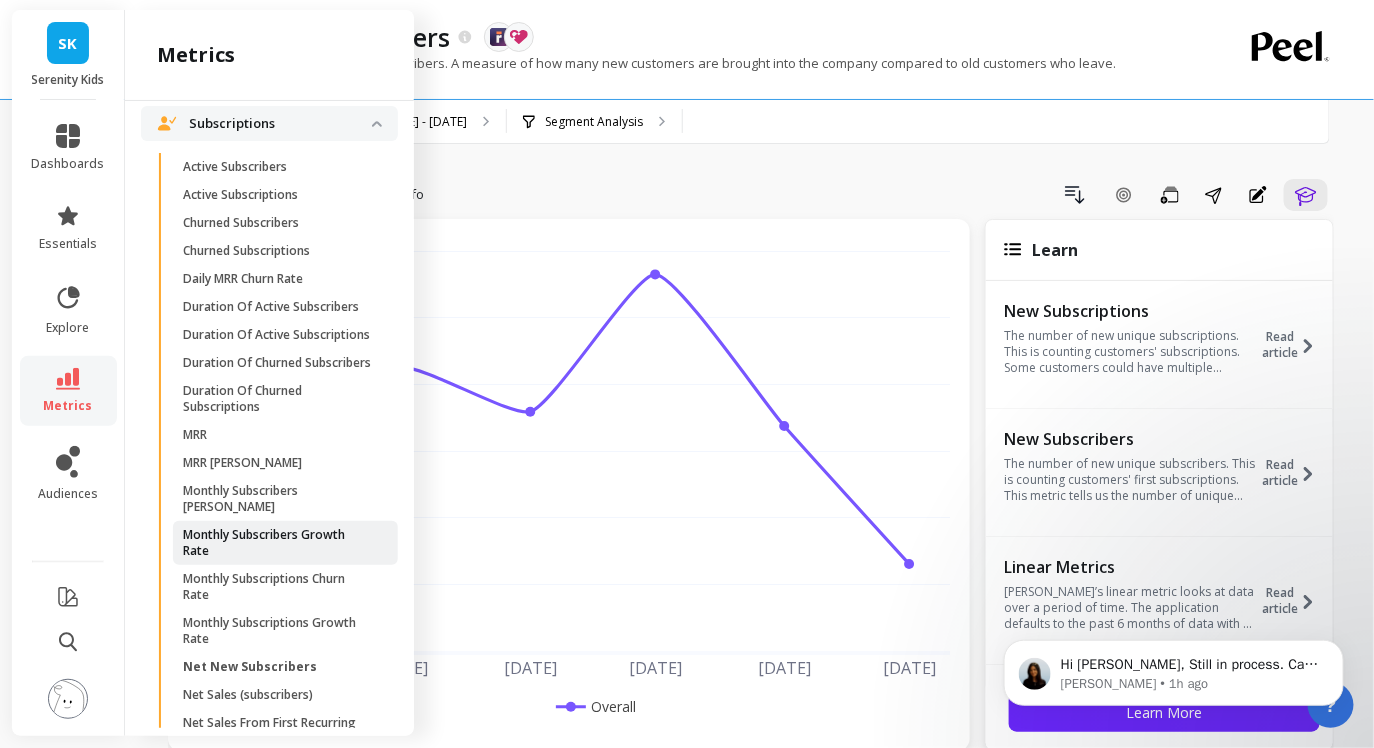 click on "Monthly Subscribers Growth Rate" at bounding box center (278, 543) 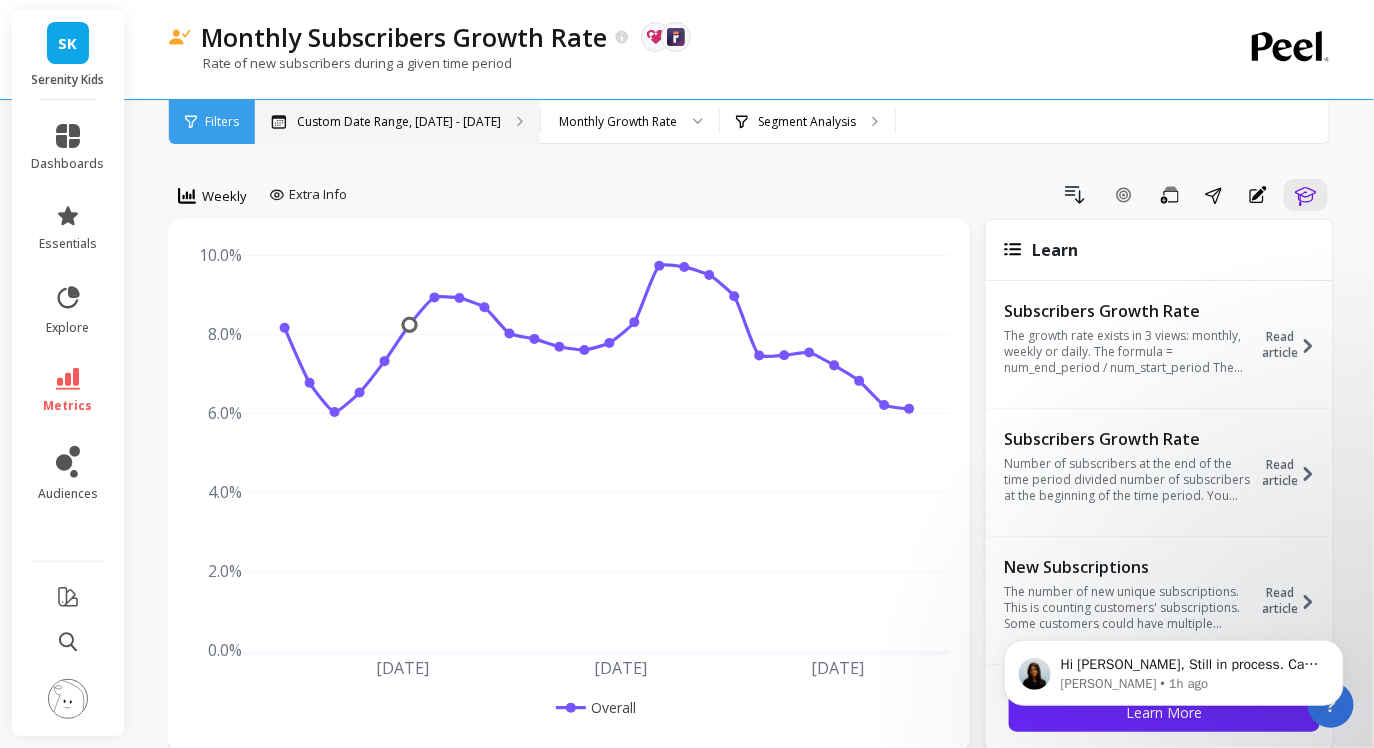 click on "Custom Date Range,  Feb 1 - Jul 22" at bounding box center [399, 122] 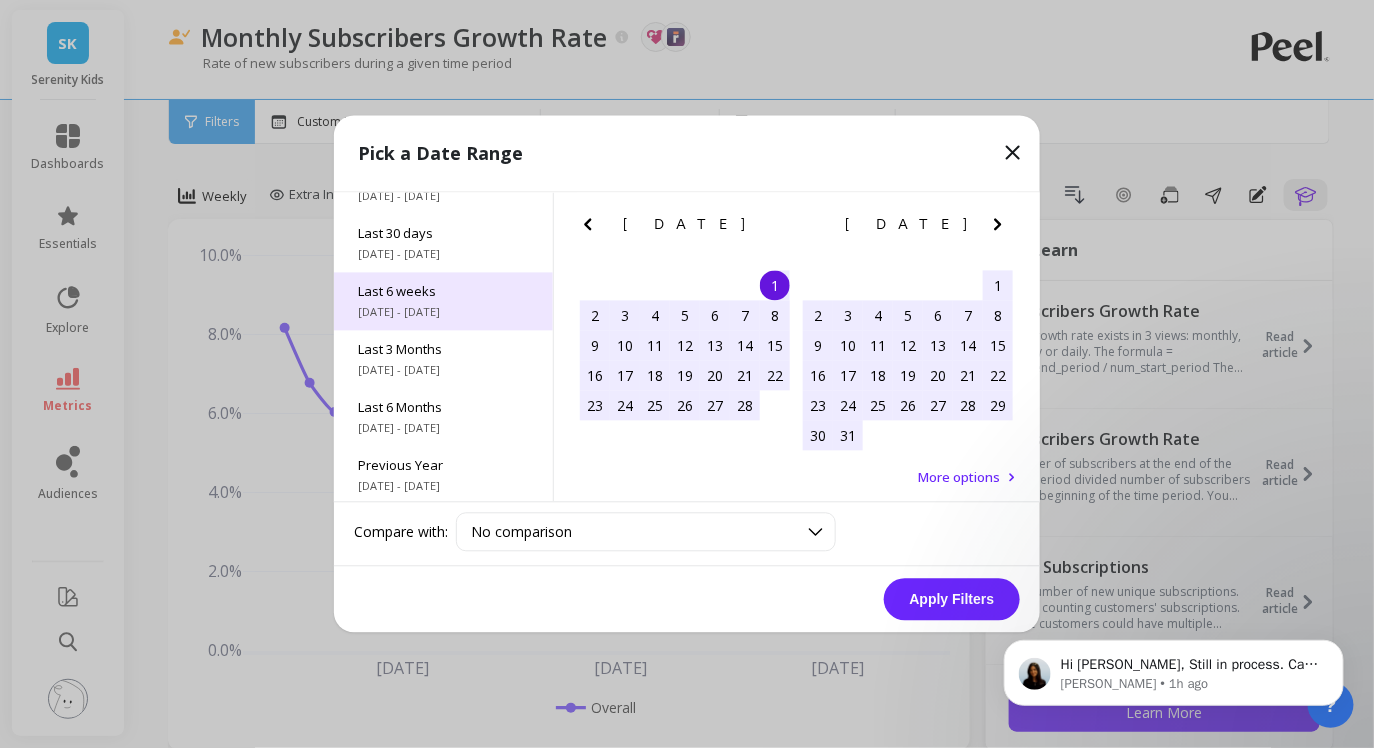 scroll, scrollTop: 156, scrollLeft: 0, axis: vertical 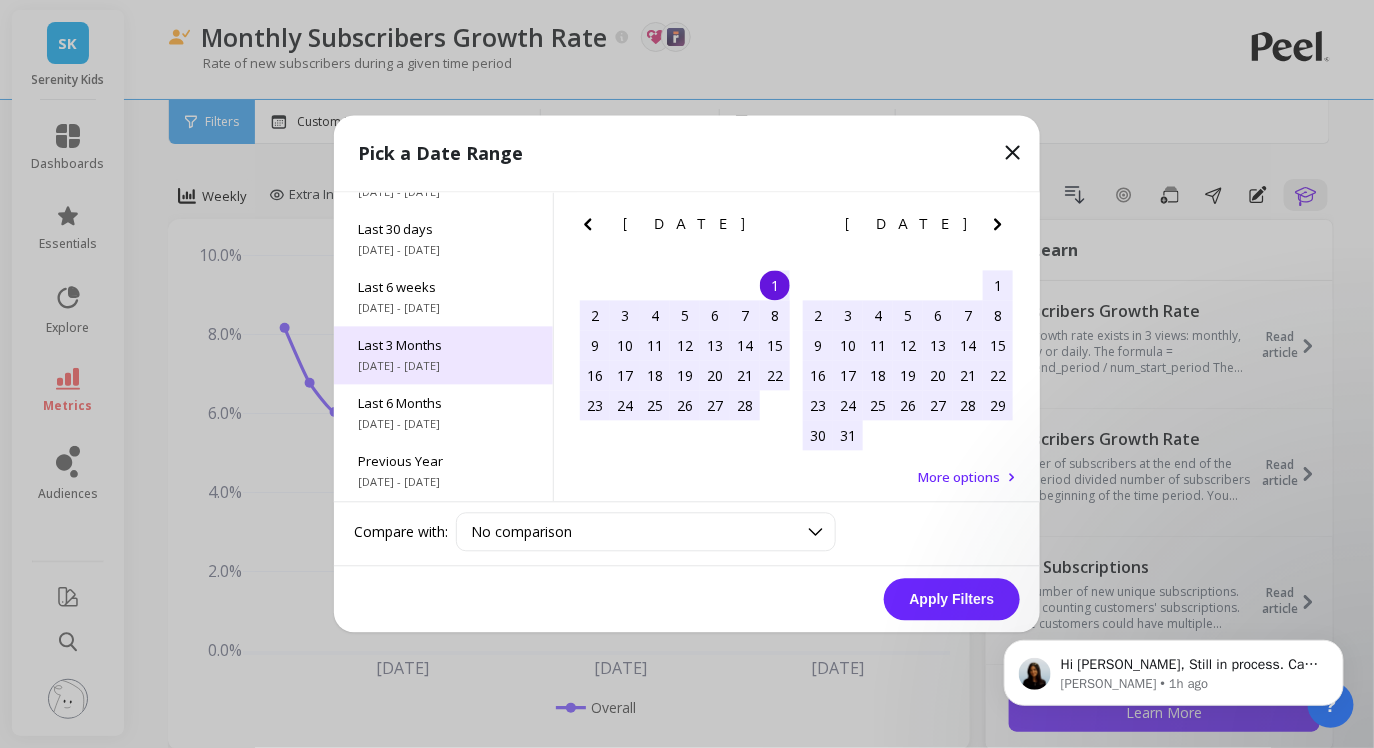click on "Last 3 Months" at bounding box center (443, 346) 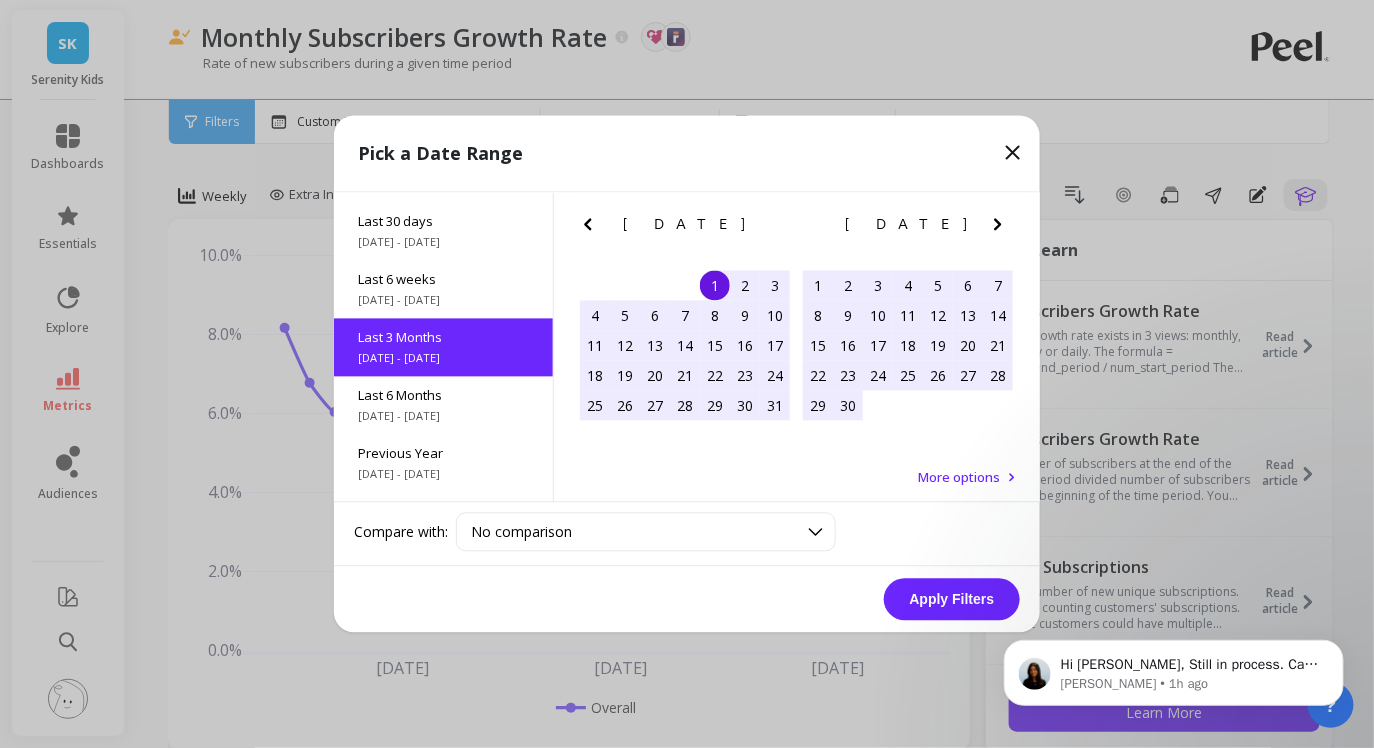 click on "Apply Filters" at bounding box center (952, 600) 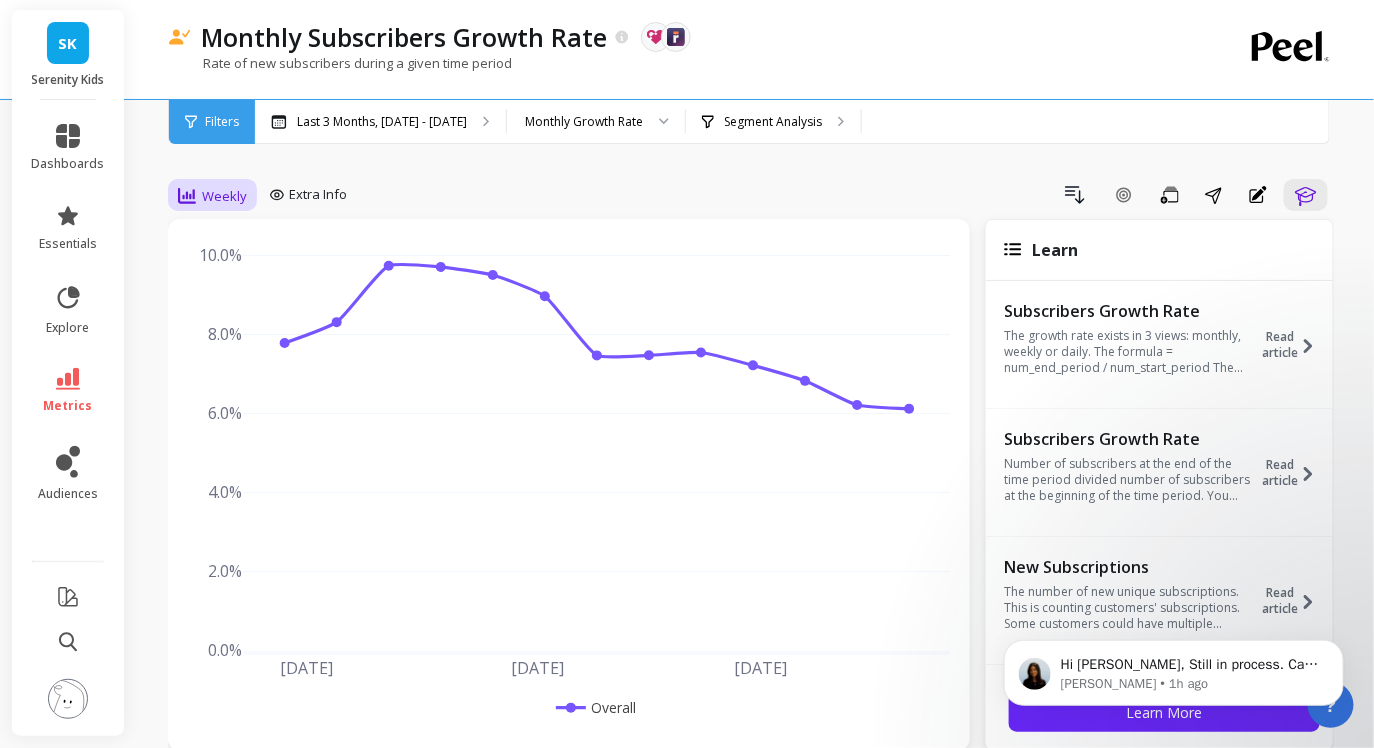 click on "Weekly" at bounding box center (224, 196) 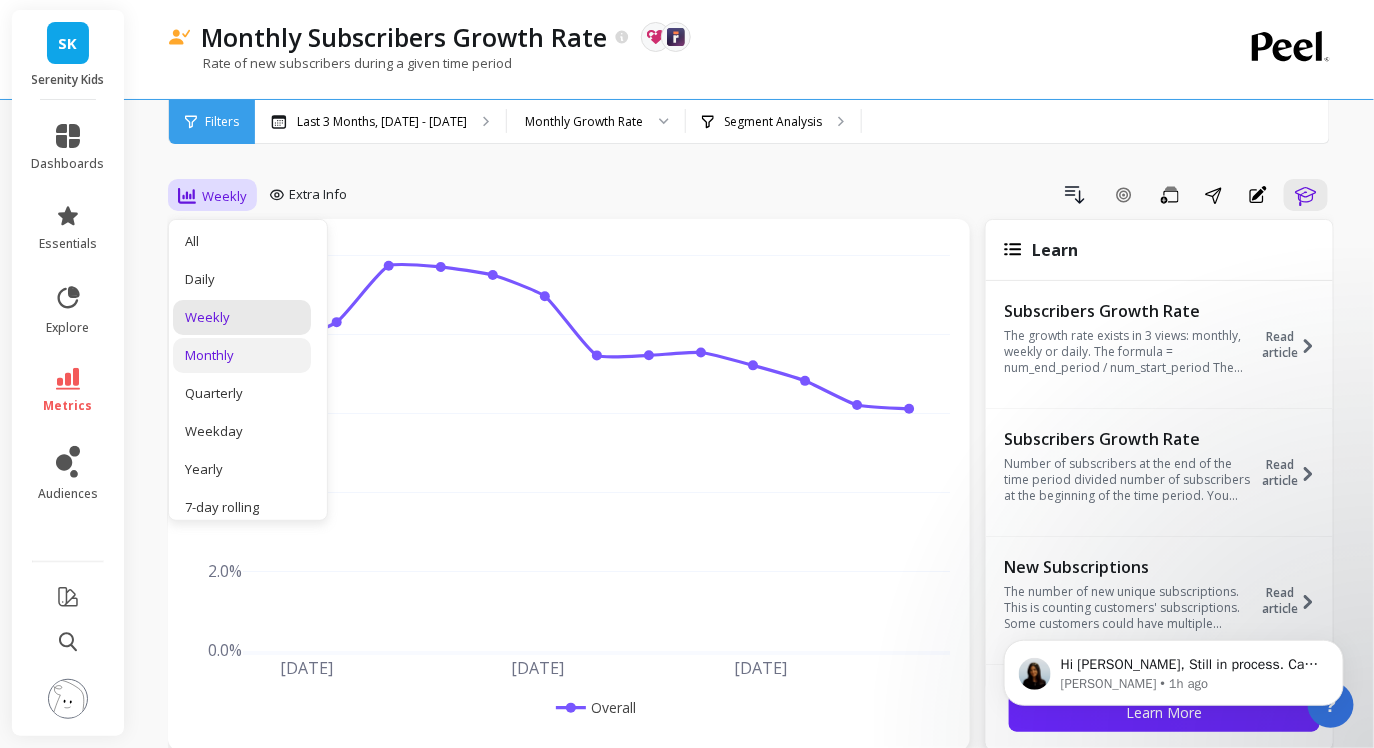 click on "Monthly" at bounding box center [242, 355] 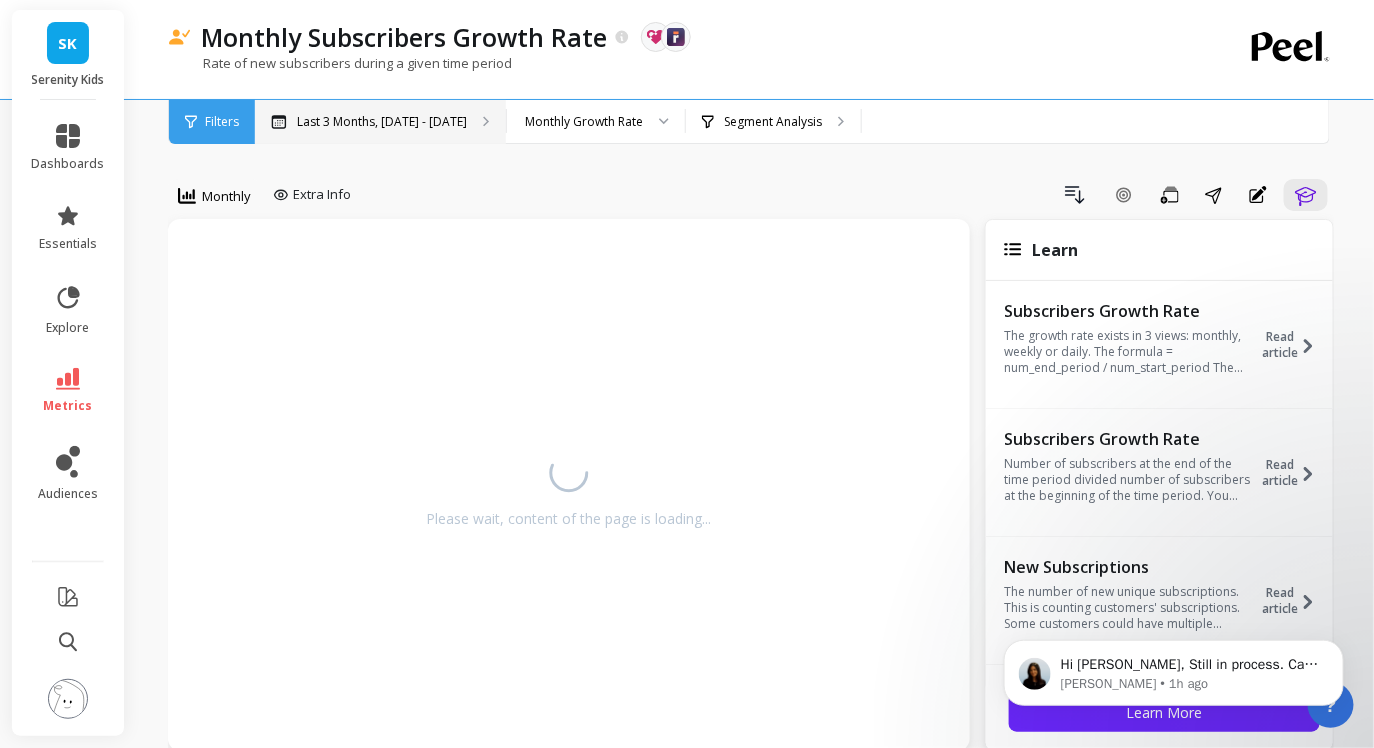 click on "Last 3 Months,  May 1 - Jul 31" at bounding box center (382, 122) 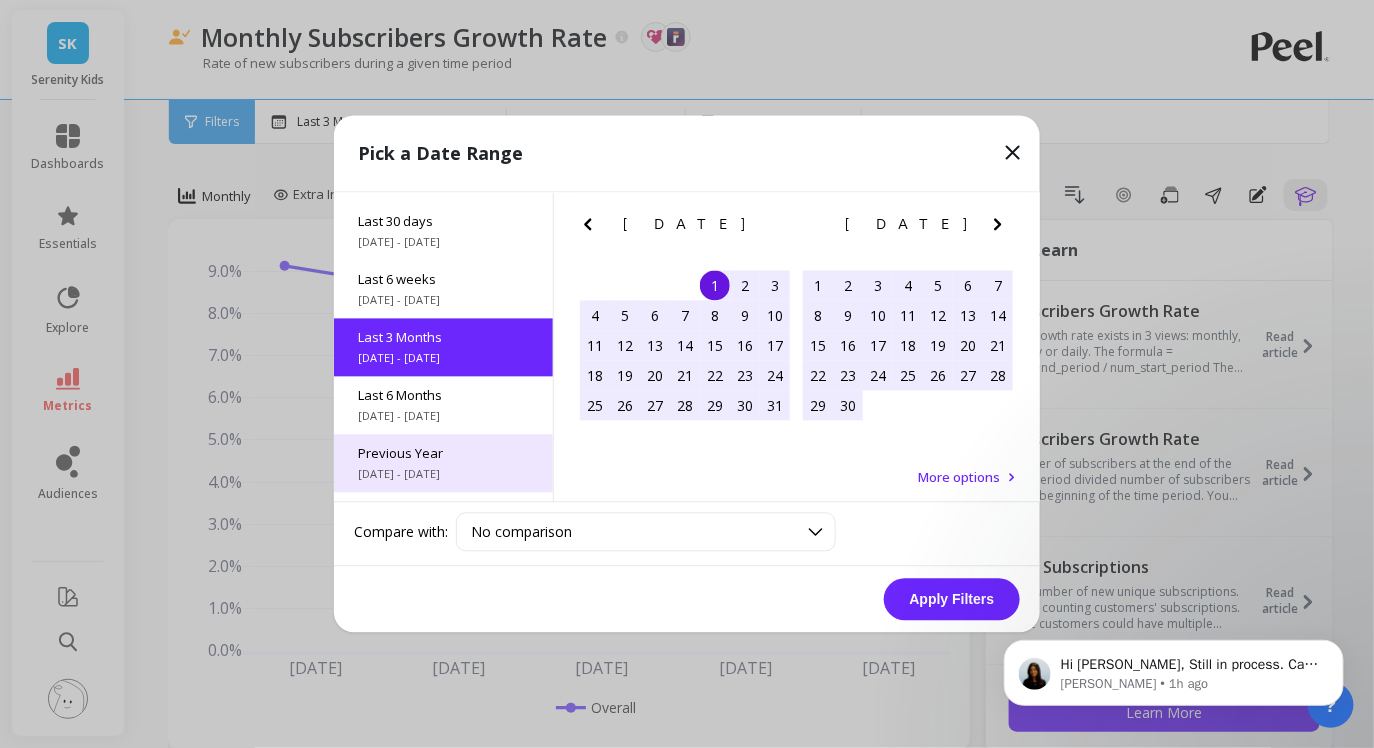scroll, scrollTop: 270, scrollLeft: 0, axis: vertical 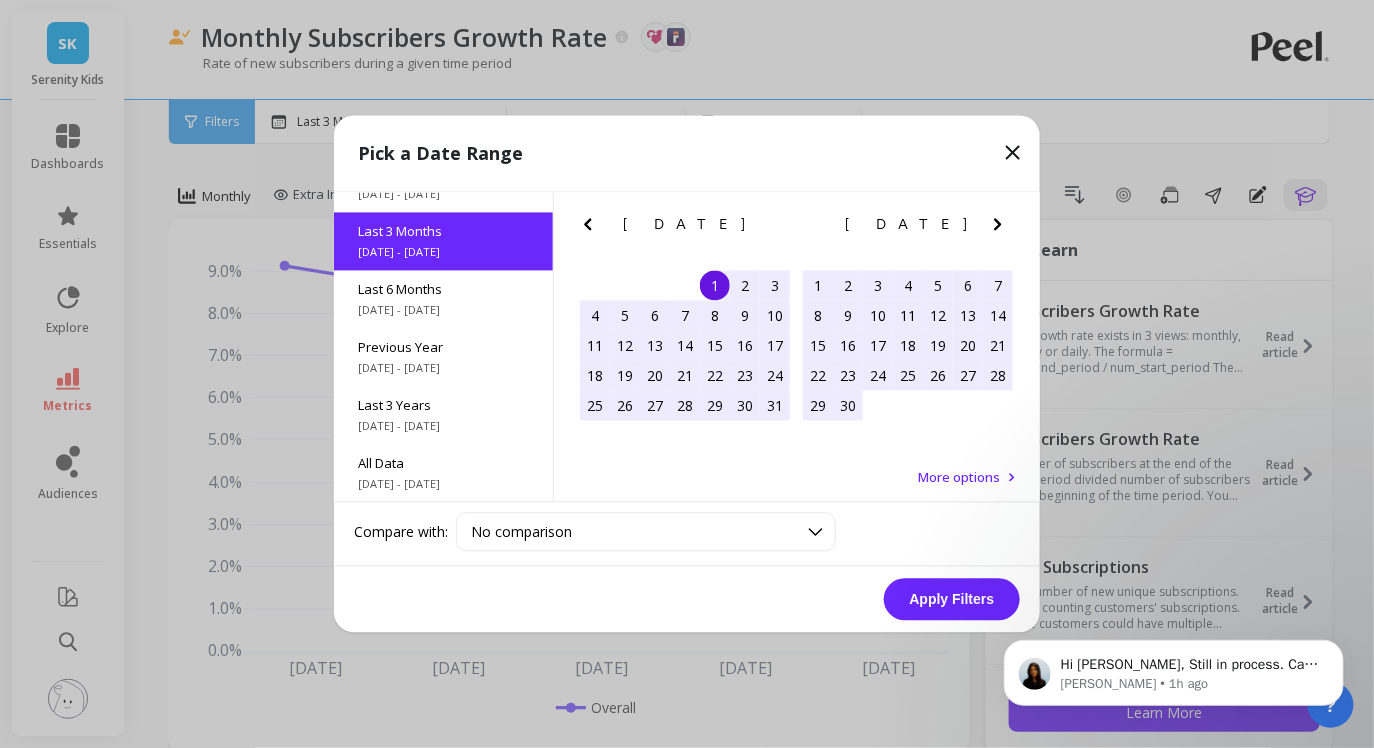 click on "More options" at bounding box center [959, 478] 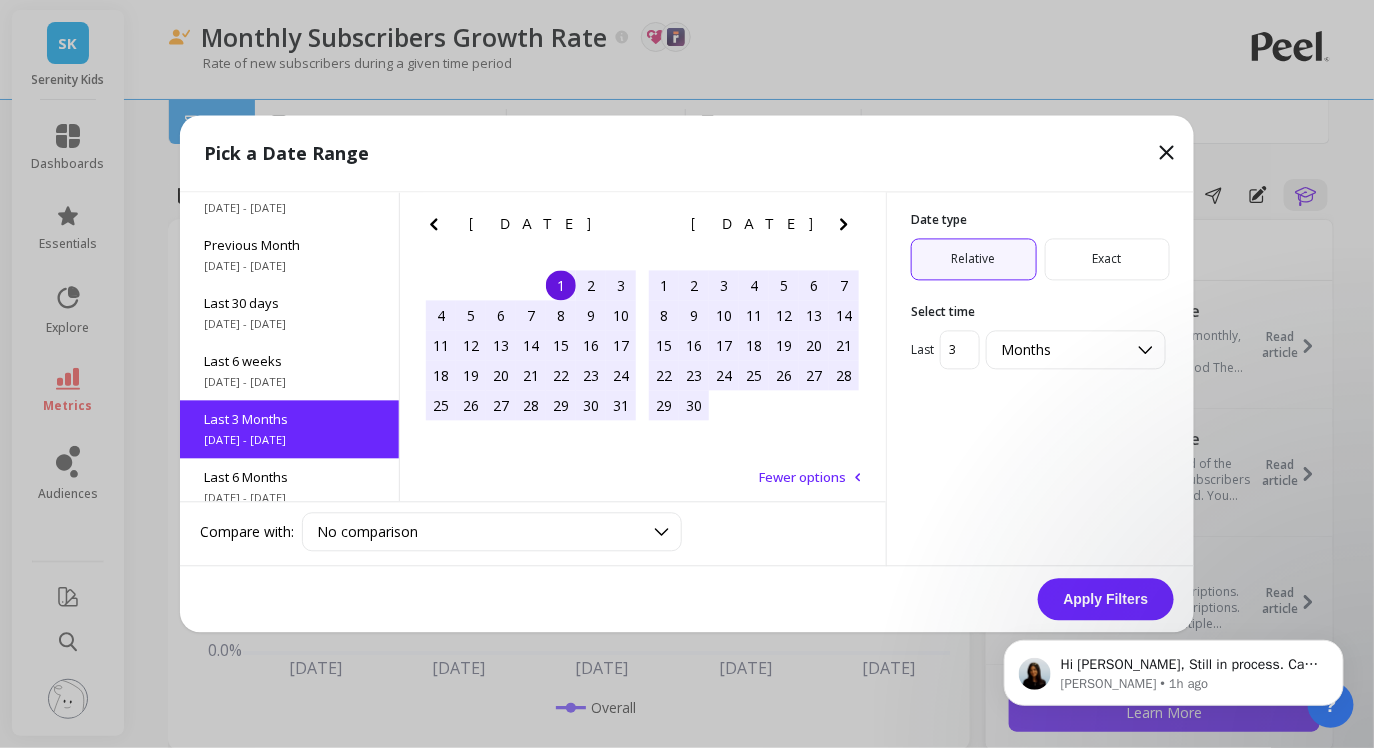 scroll, scrollTop: 270, scrollLeft: 0, axis: vertical 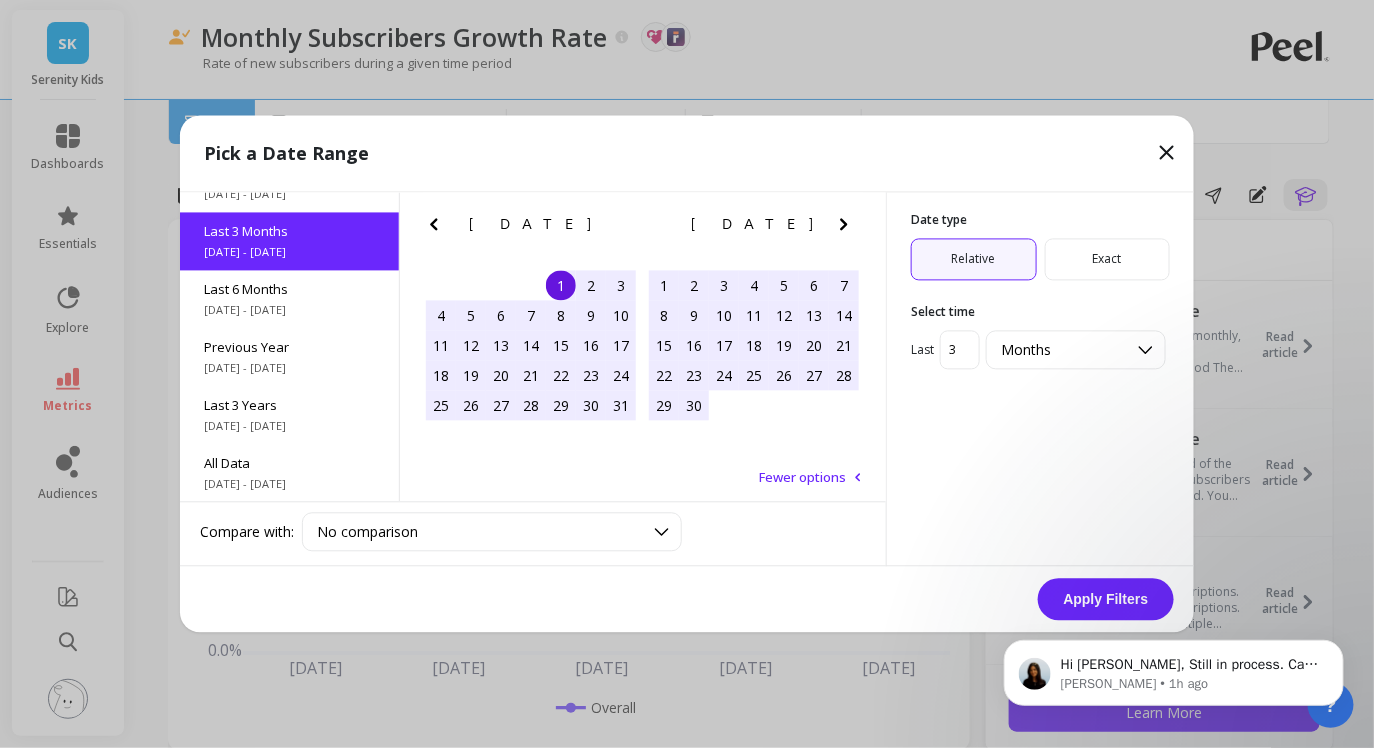 click on "Fewer options" at bounding box center (802, 478) 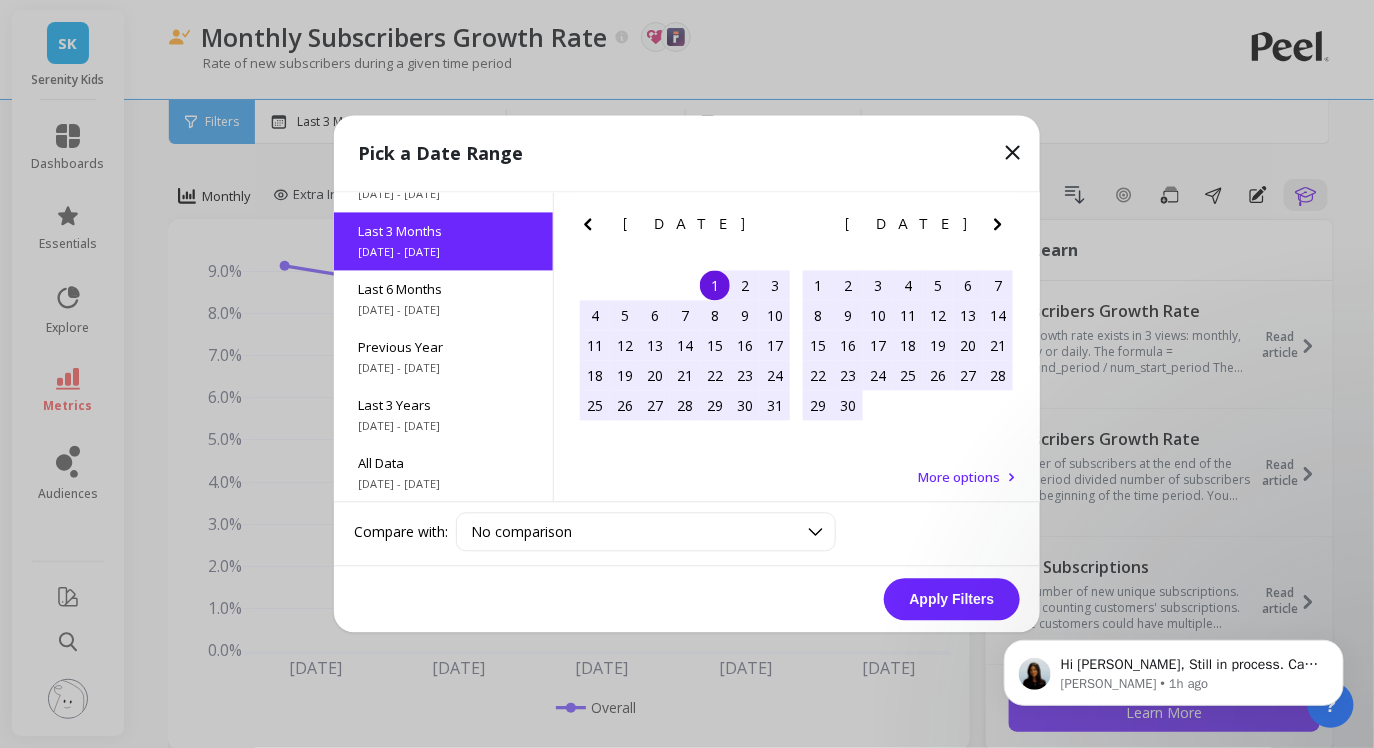 click 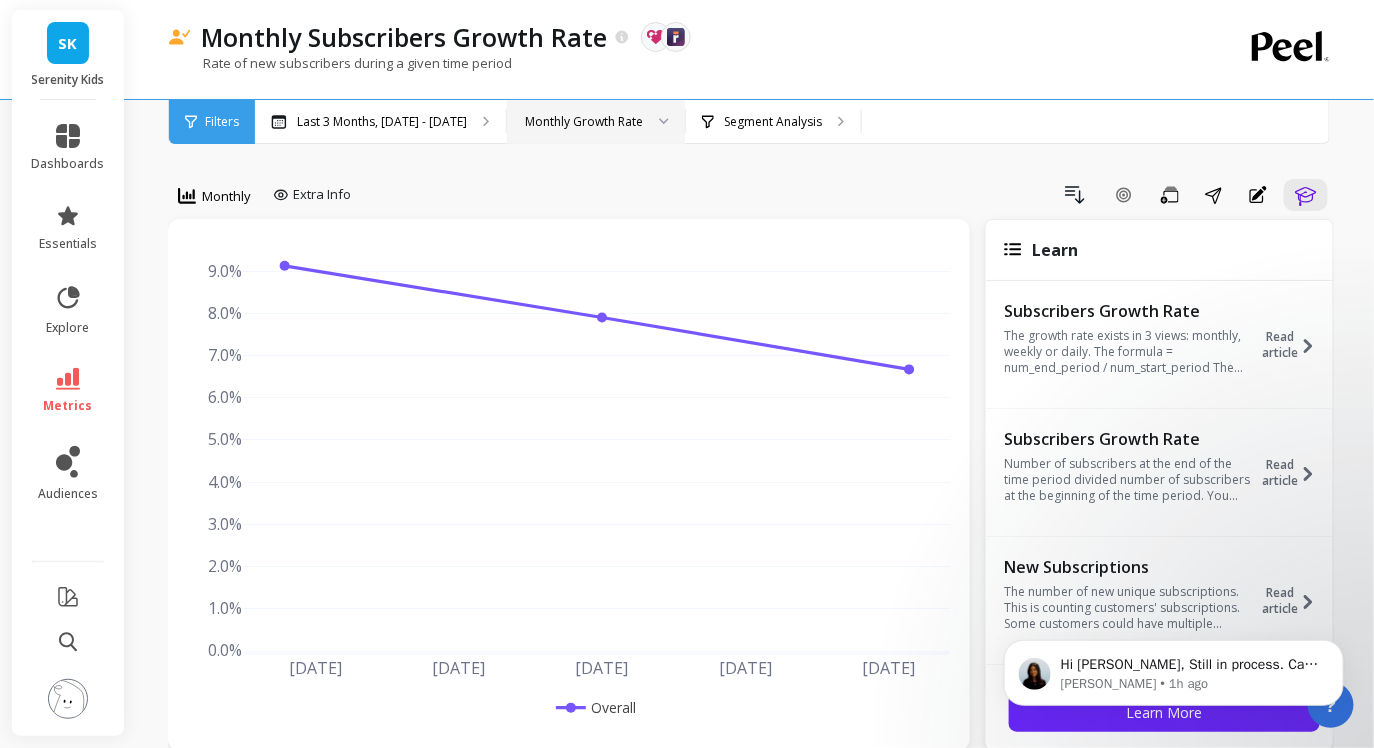 click on "Monthly Growth Rate" at bounding box center (584, 121) 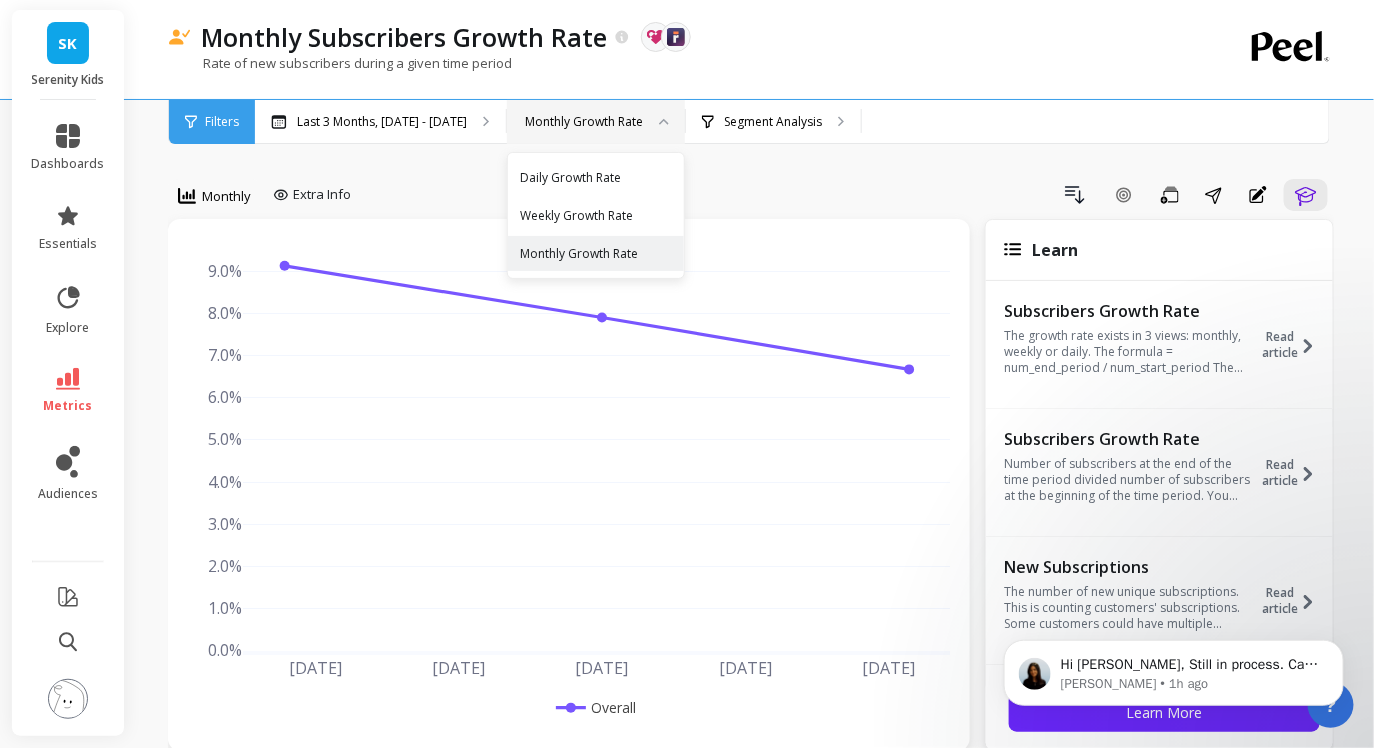 click on "Monthly Growth Rate" at bounding box center (584, 121) 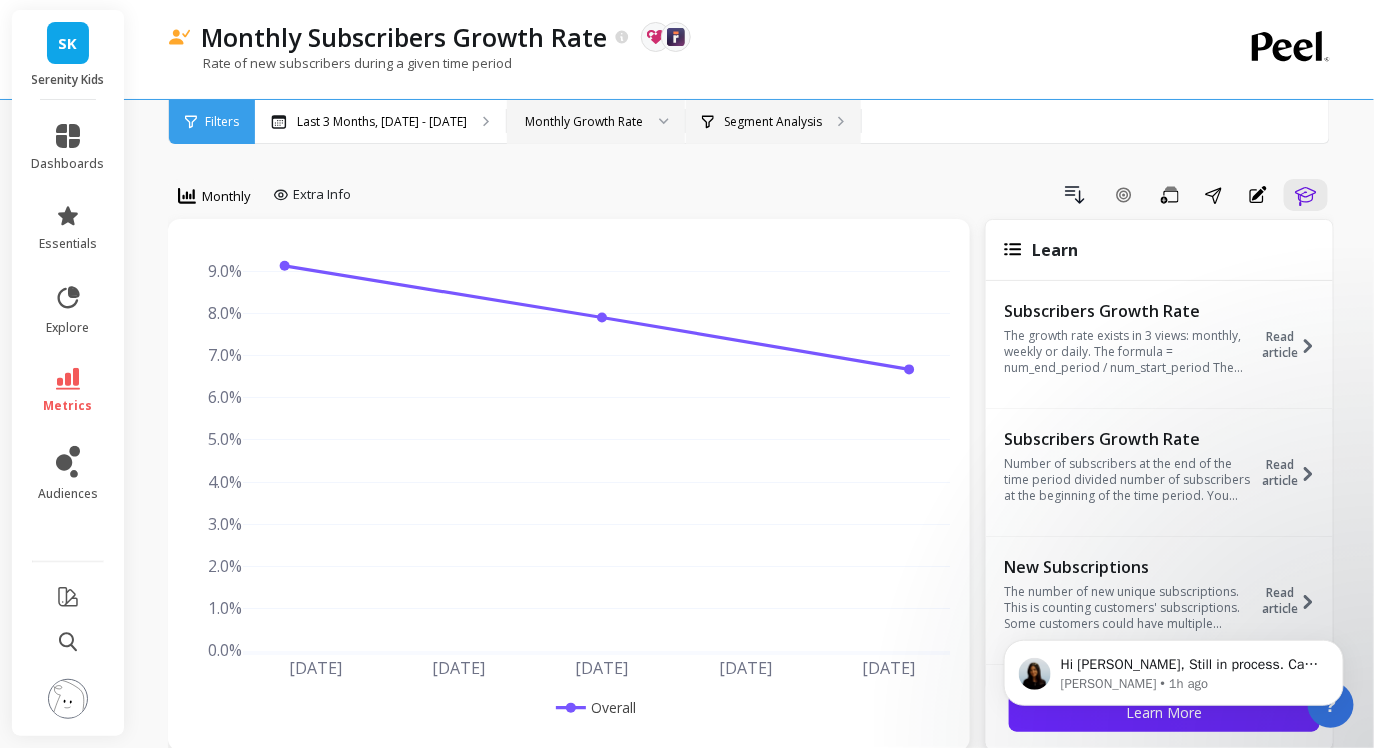 click on "Segment Analysis" at bounding box center [773, 122] 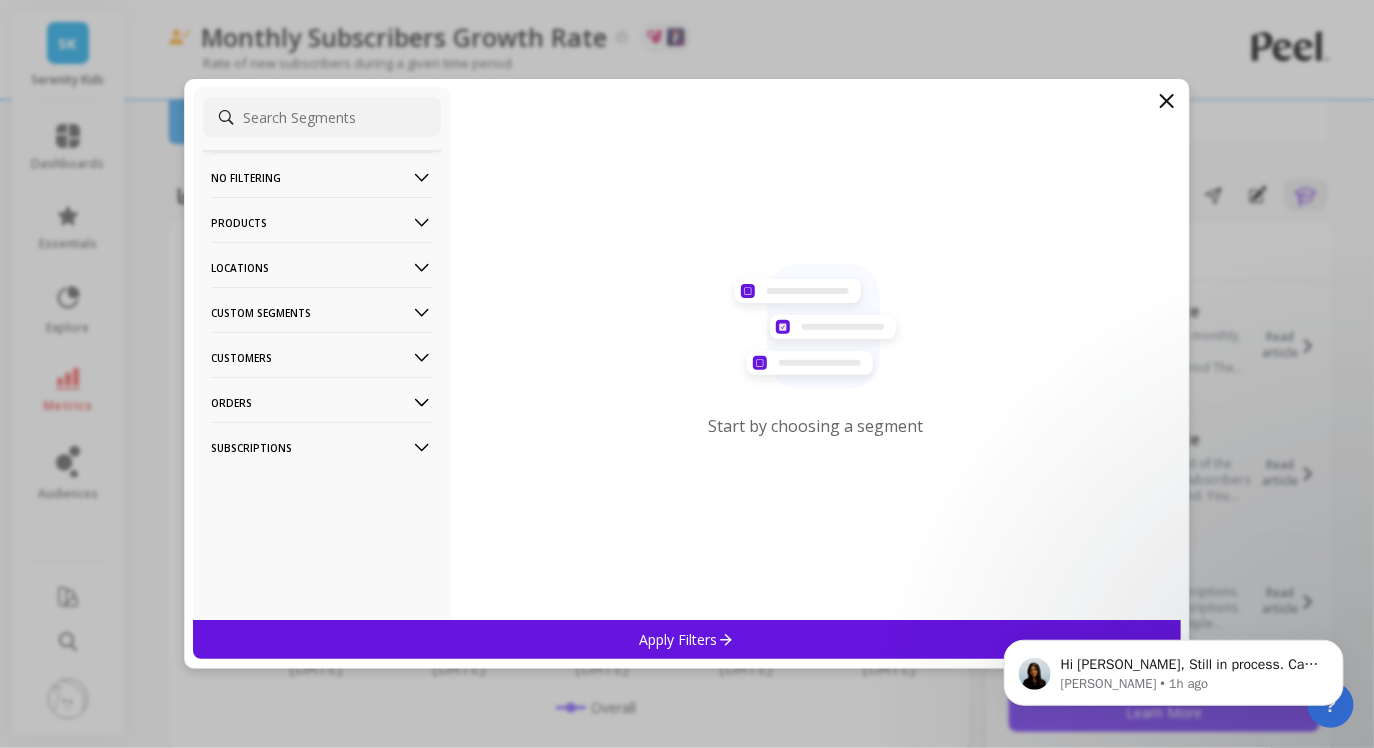 click 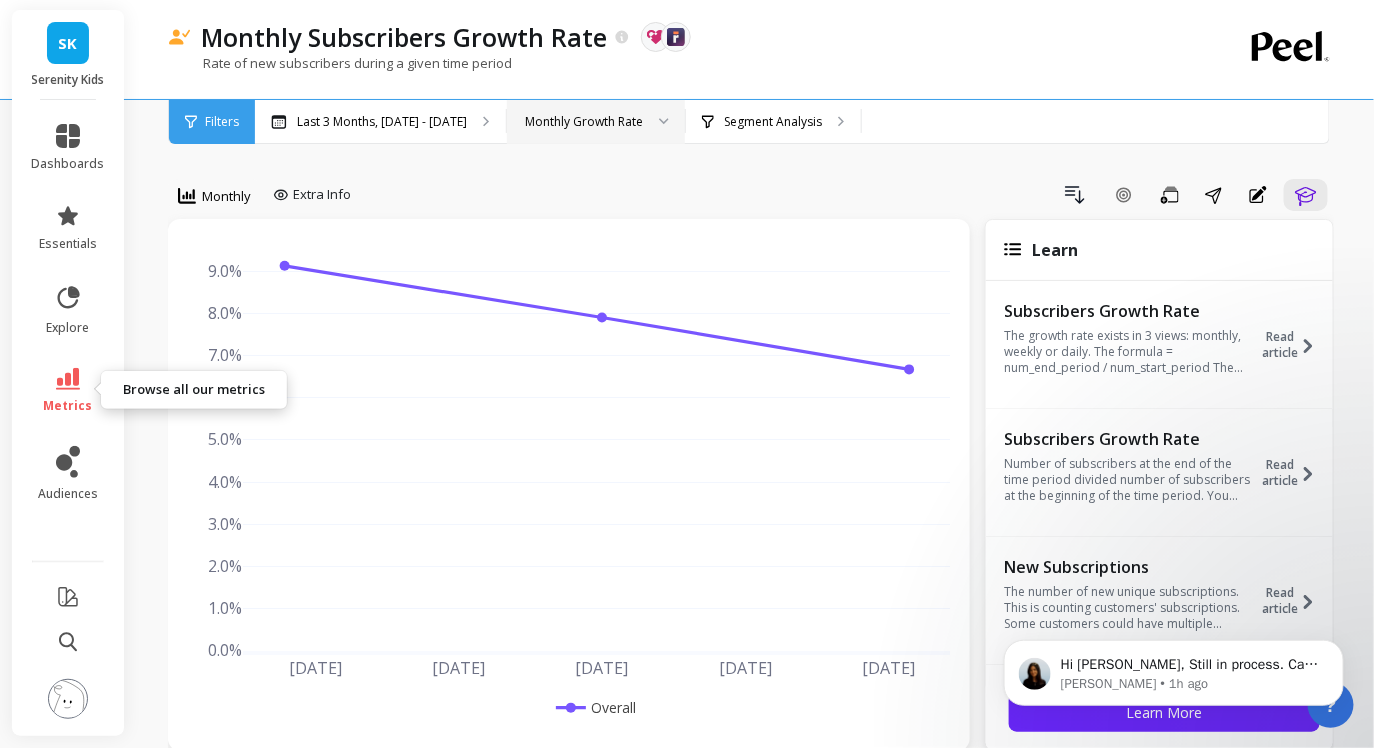 click 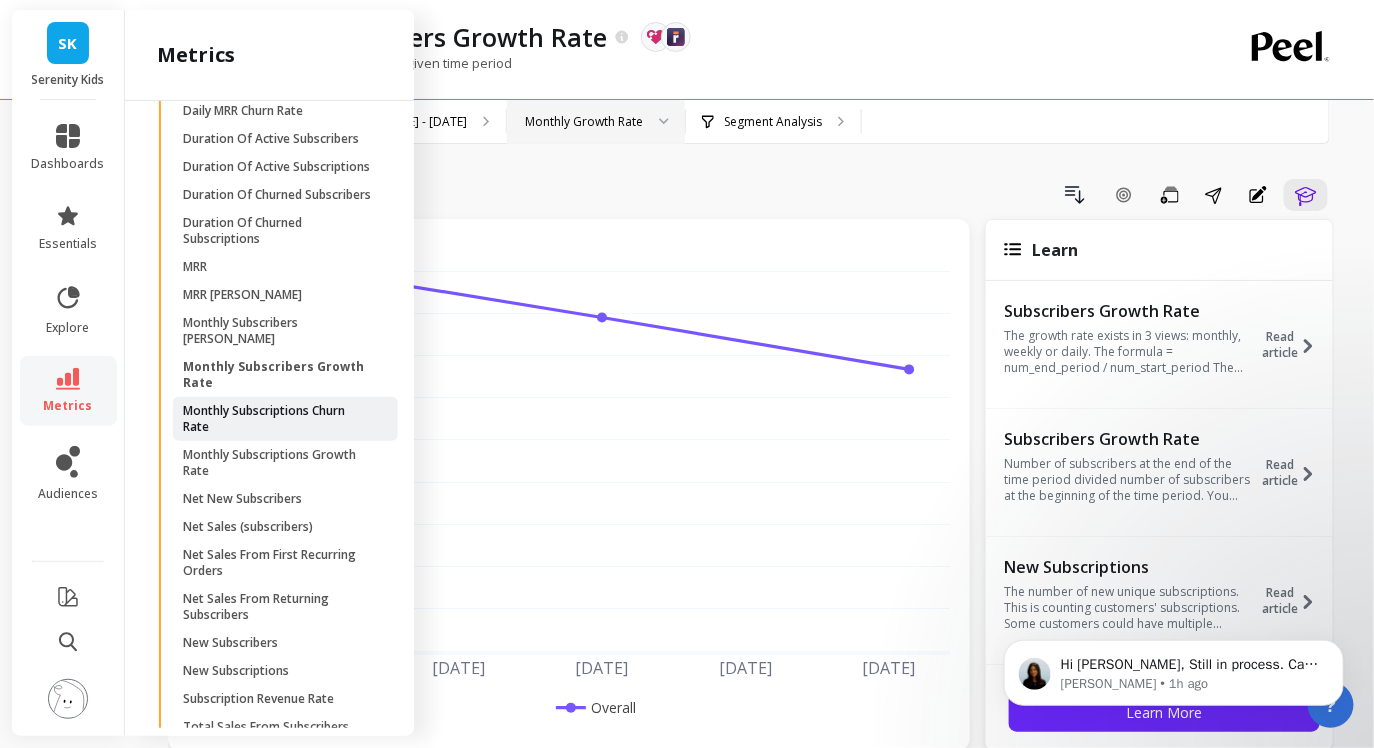 scroll, scrollTop: 1634, scrollLeft: 0, axis: vertical 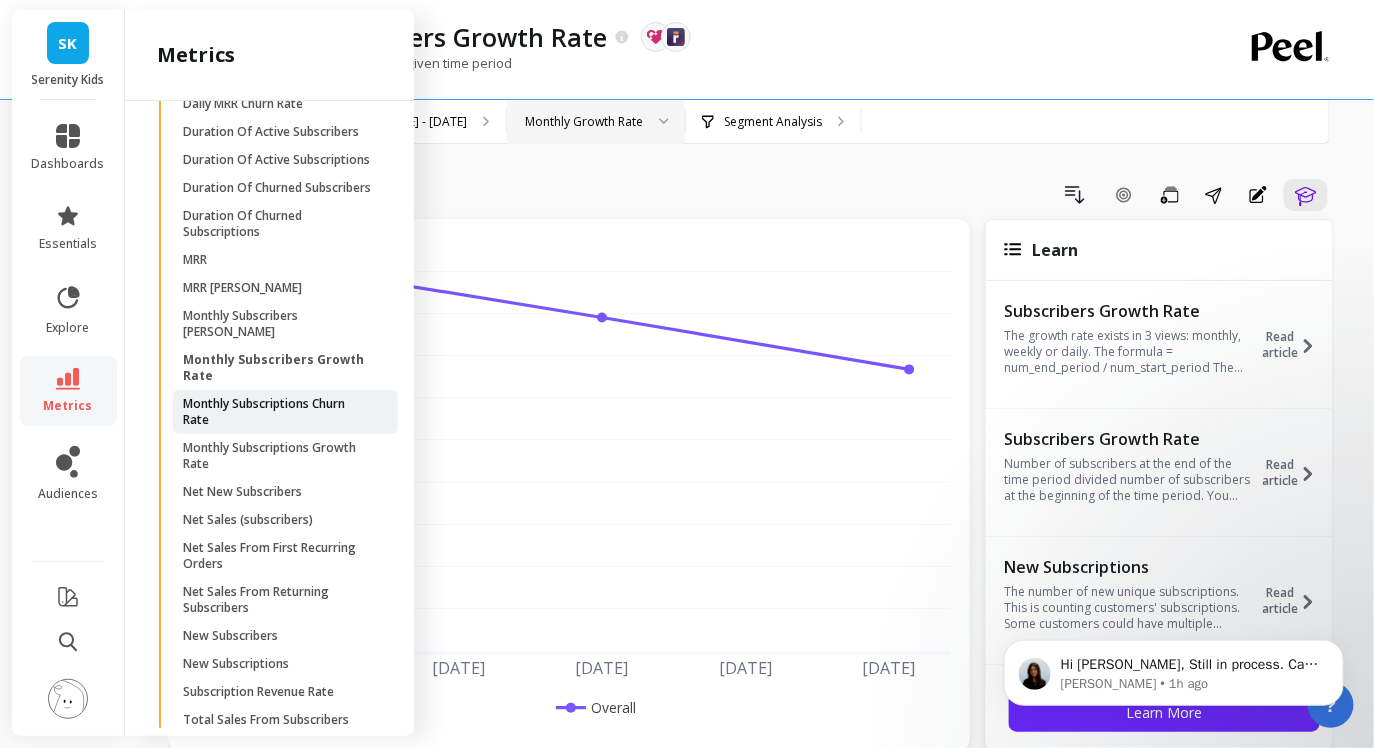 click on "Monthly Subscriptions Churn Rate" at bounding box center (278, 412) 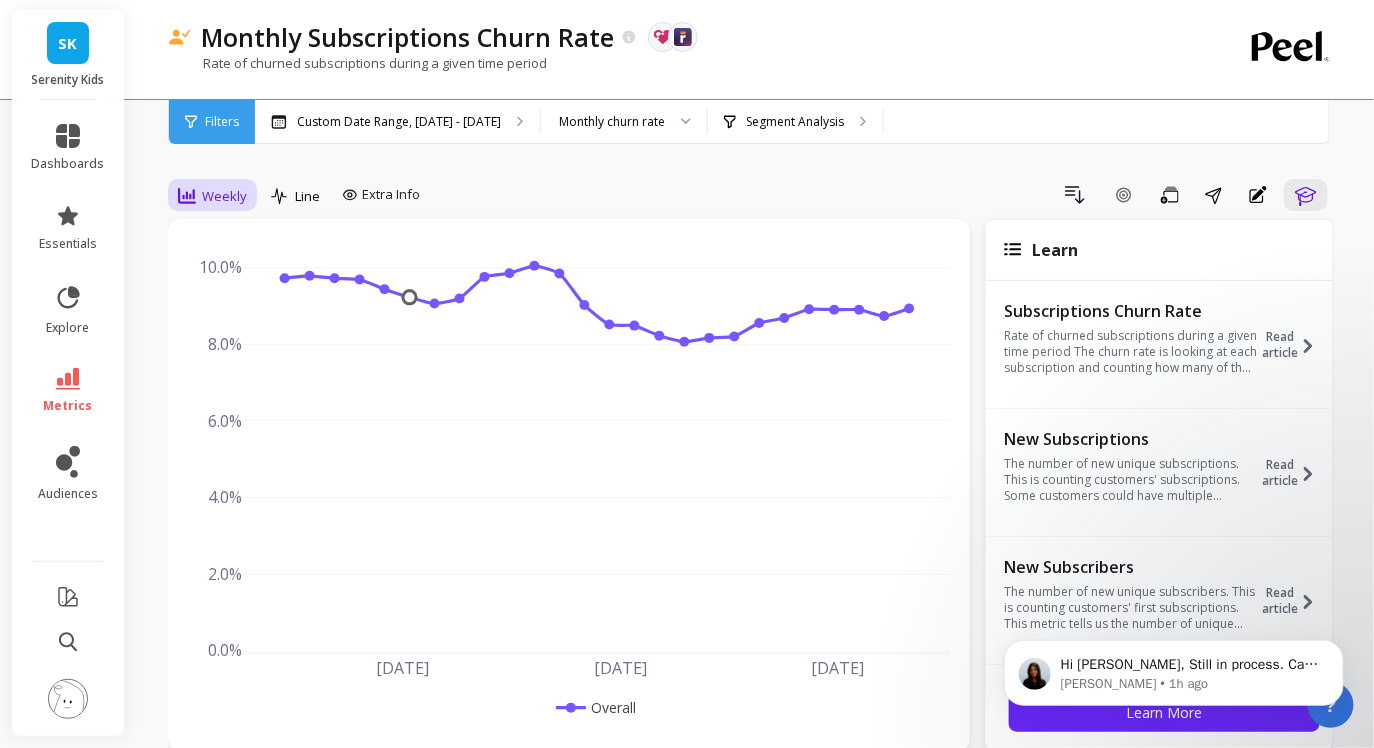 click on "Weekly" at bounding box center [224, 196] 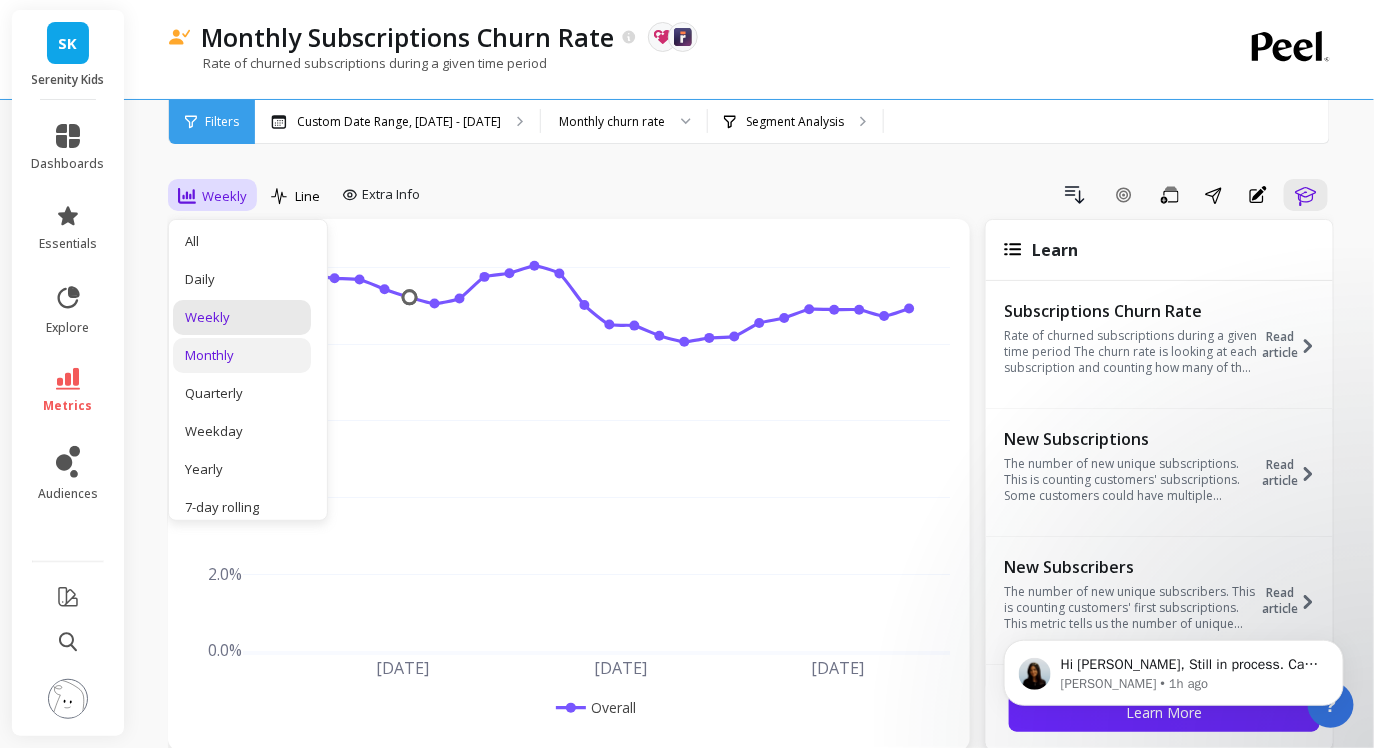 click on "Monthly" at bounding box center [242, 355] 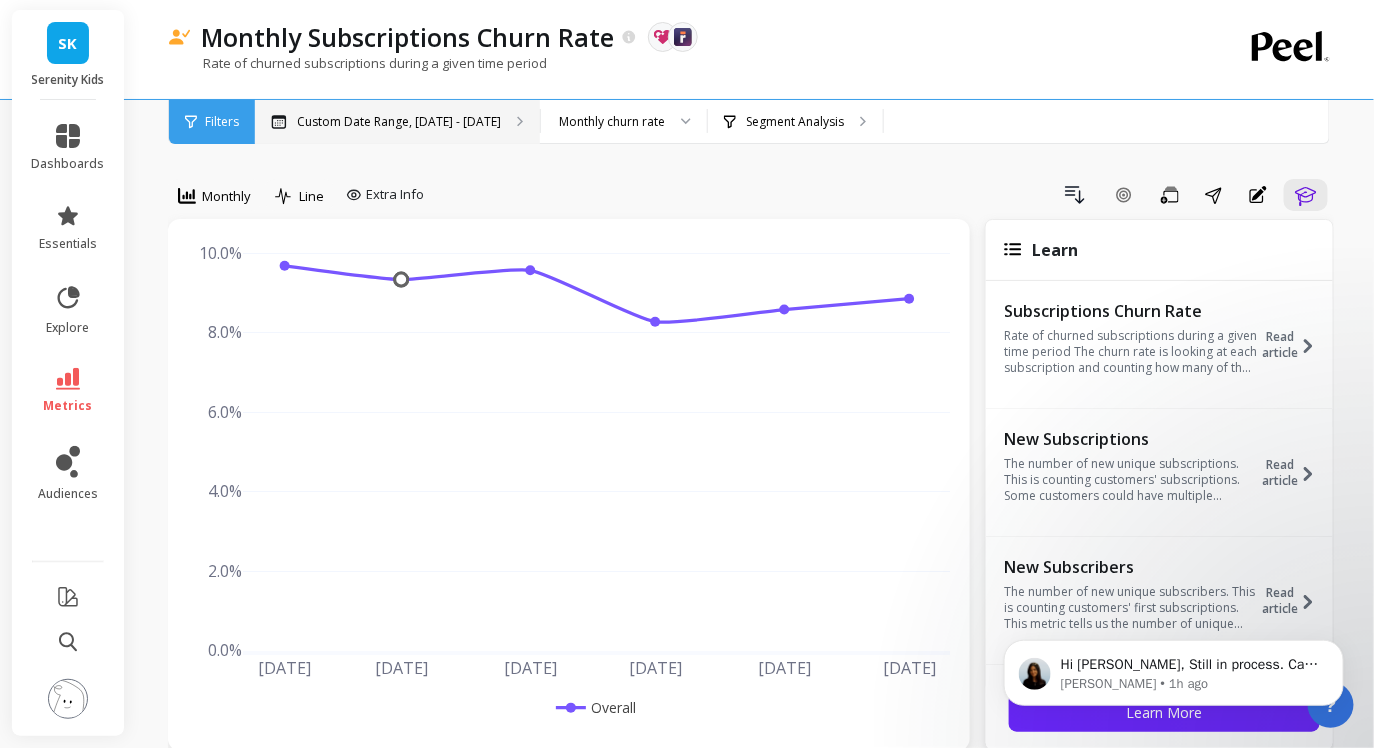click on "Custom Date Range,  Feb 1 - Jul 22" at bounding box center [399, 122] 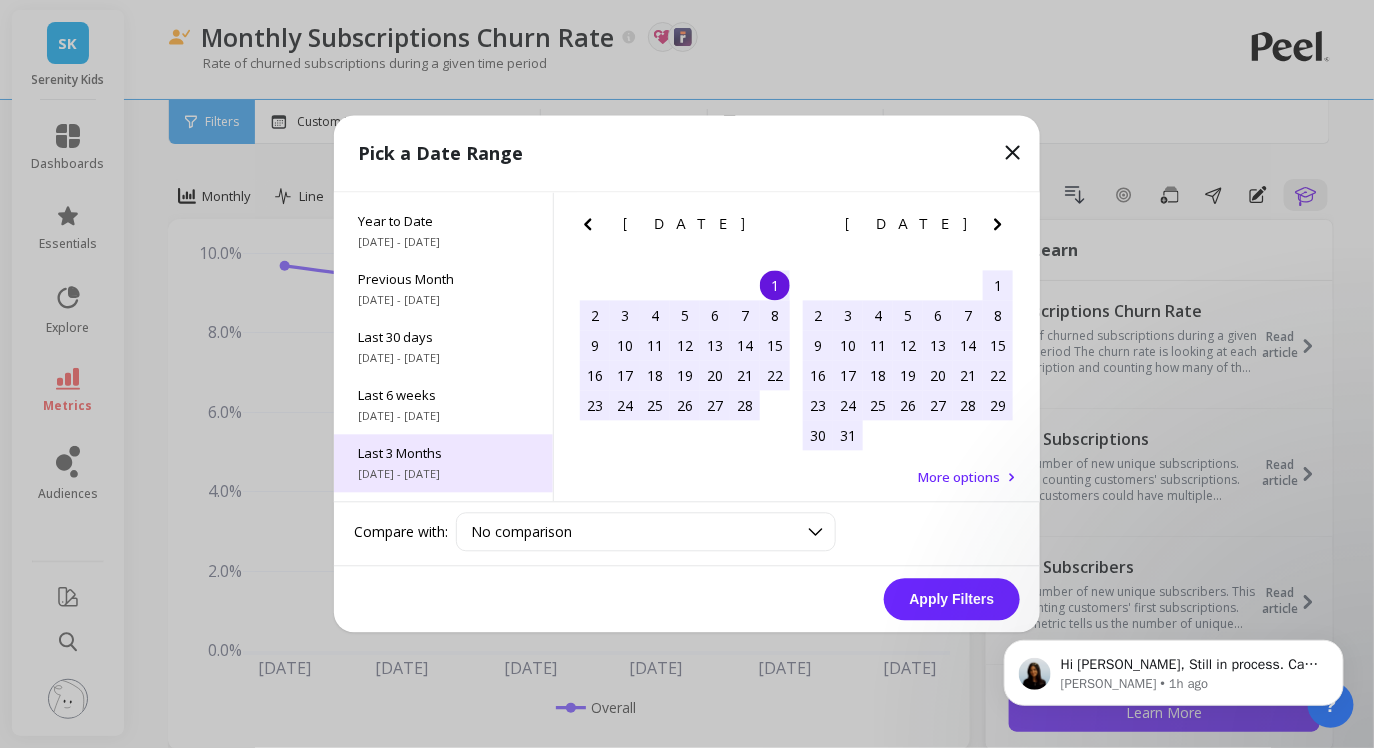click on "Last 3 Months" at bounding box center (443, 454) 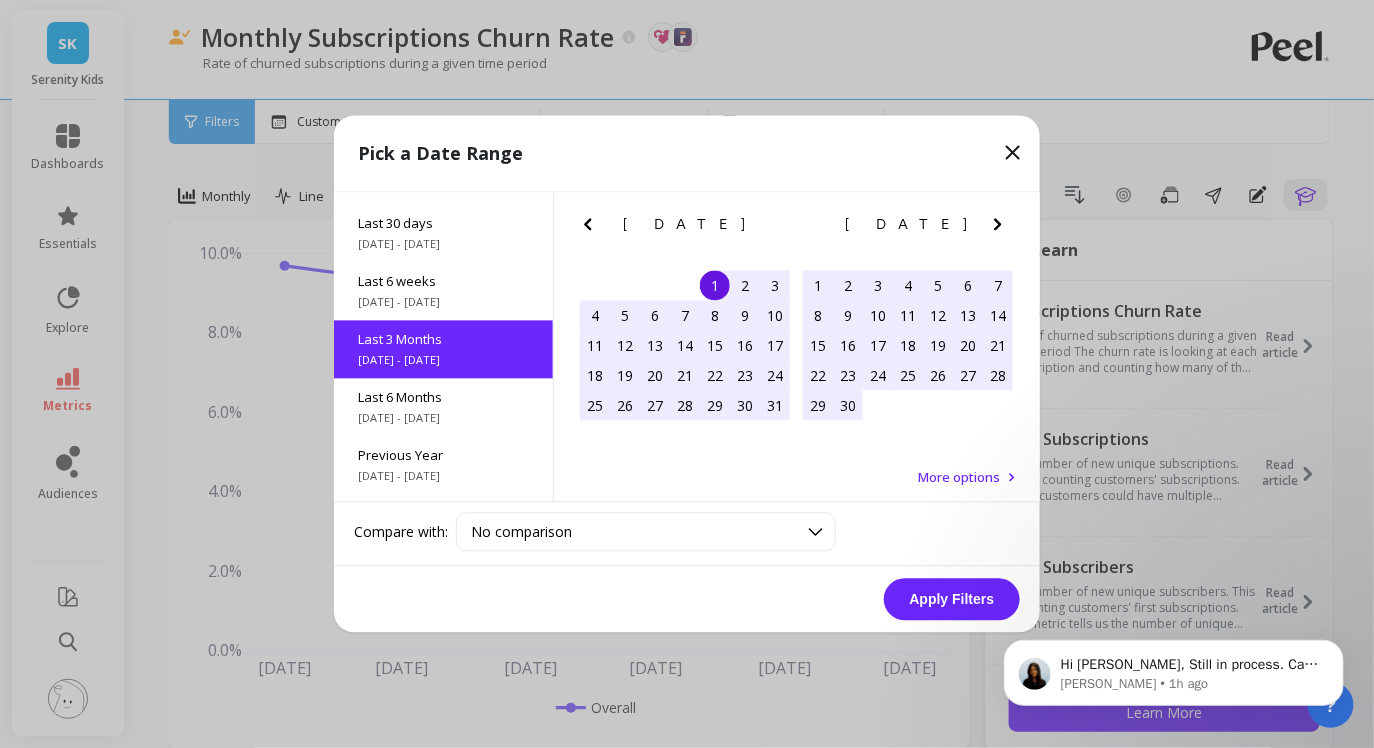 scroll, scrollTop: 164, scrollLeft: 0, axis: vertical 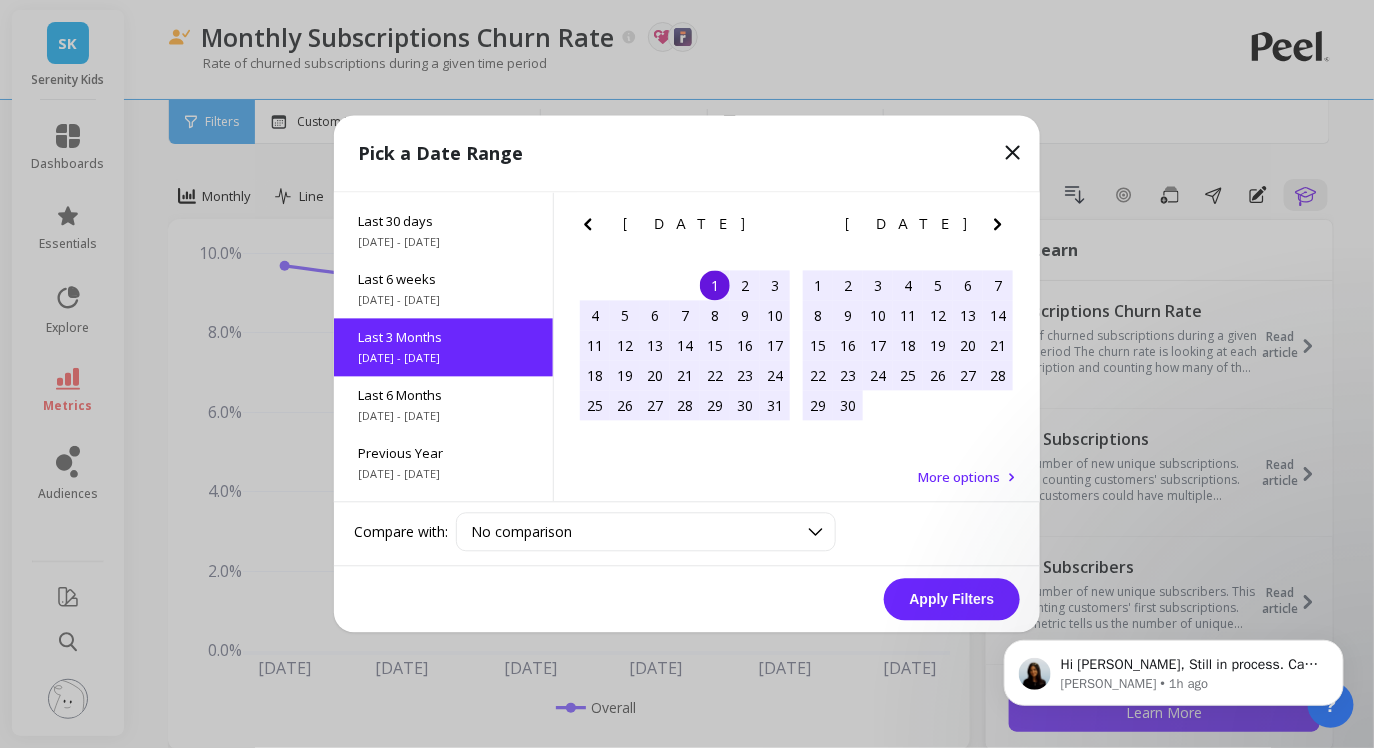 click on "Apply Filters" at bounding box center (952, 600) 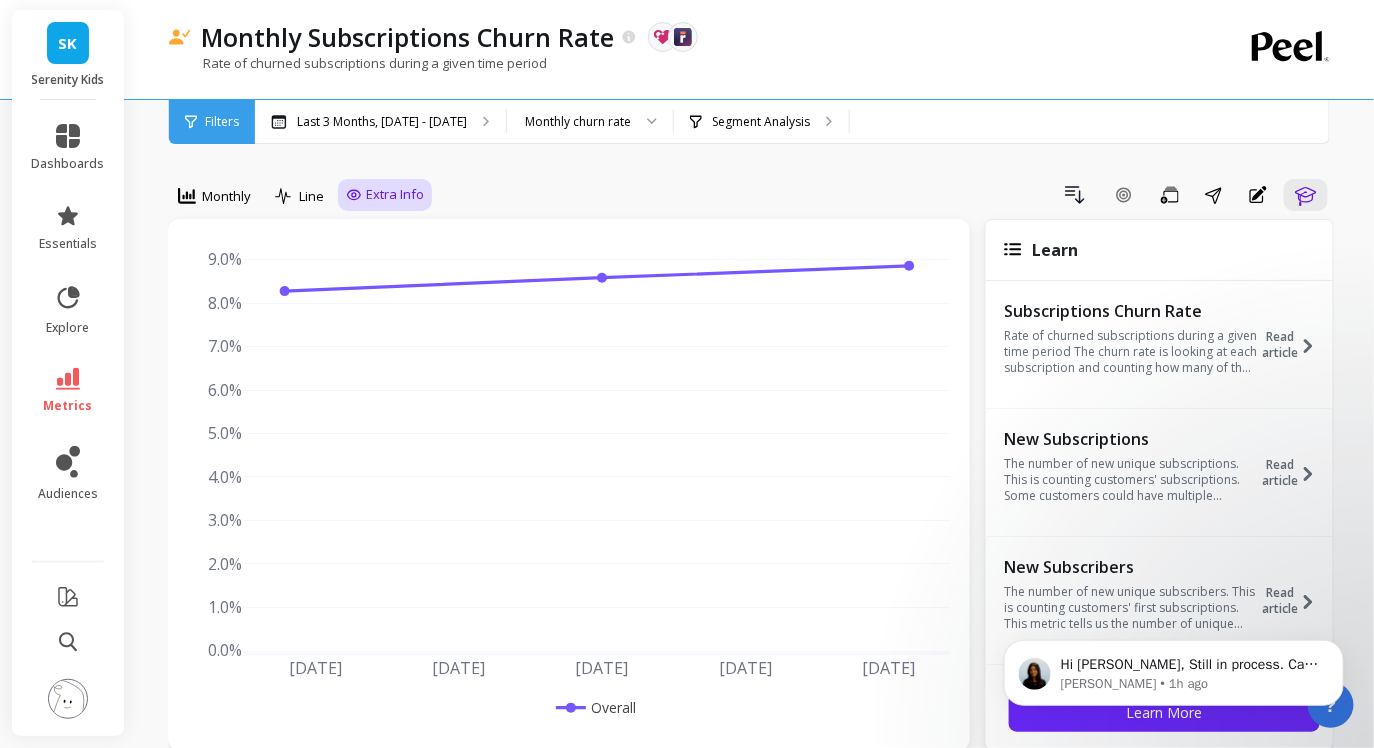 click on "Extra Info" at bounding box center (395, 195) 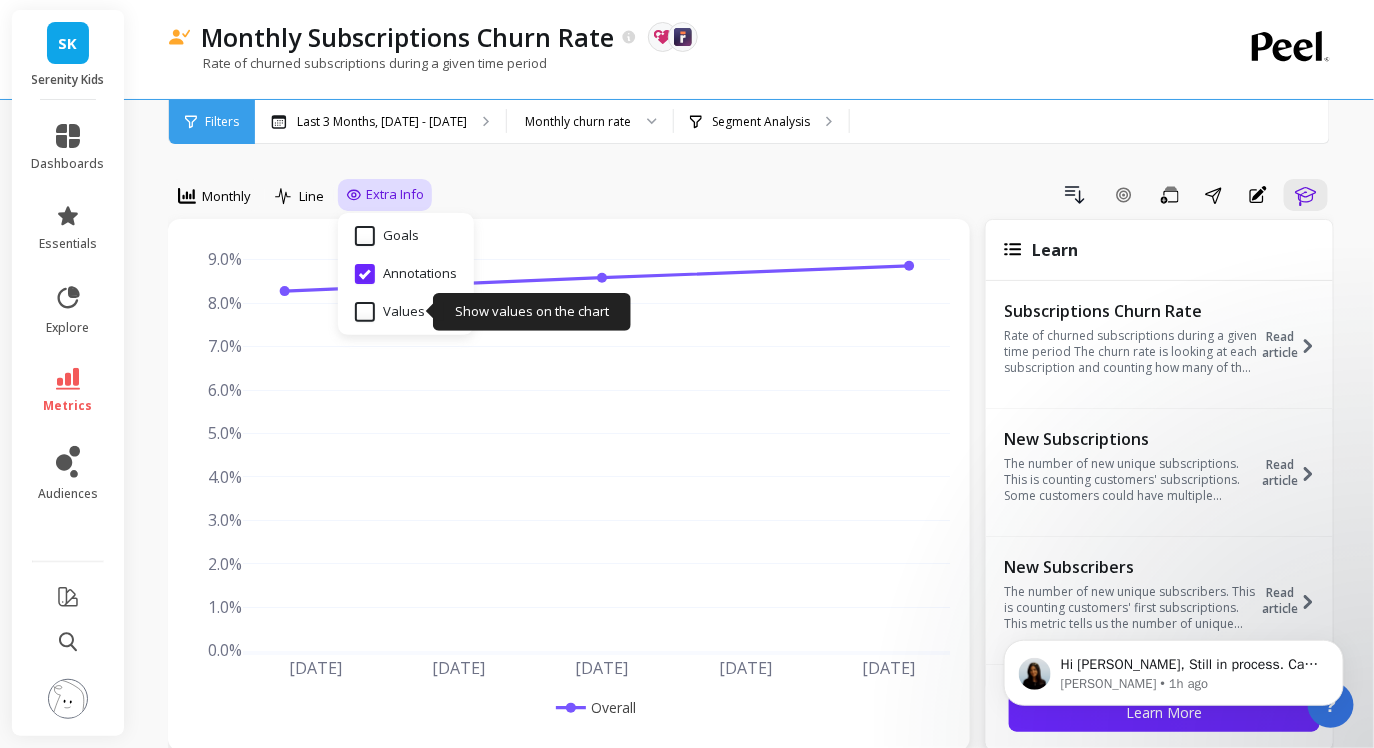 click on "Values" at bounding box center (390, 312) 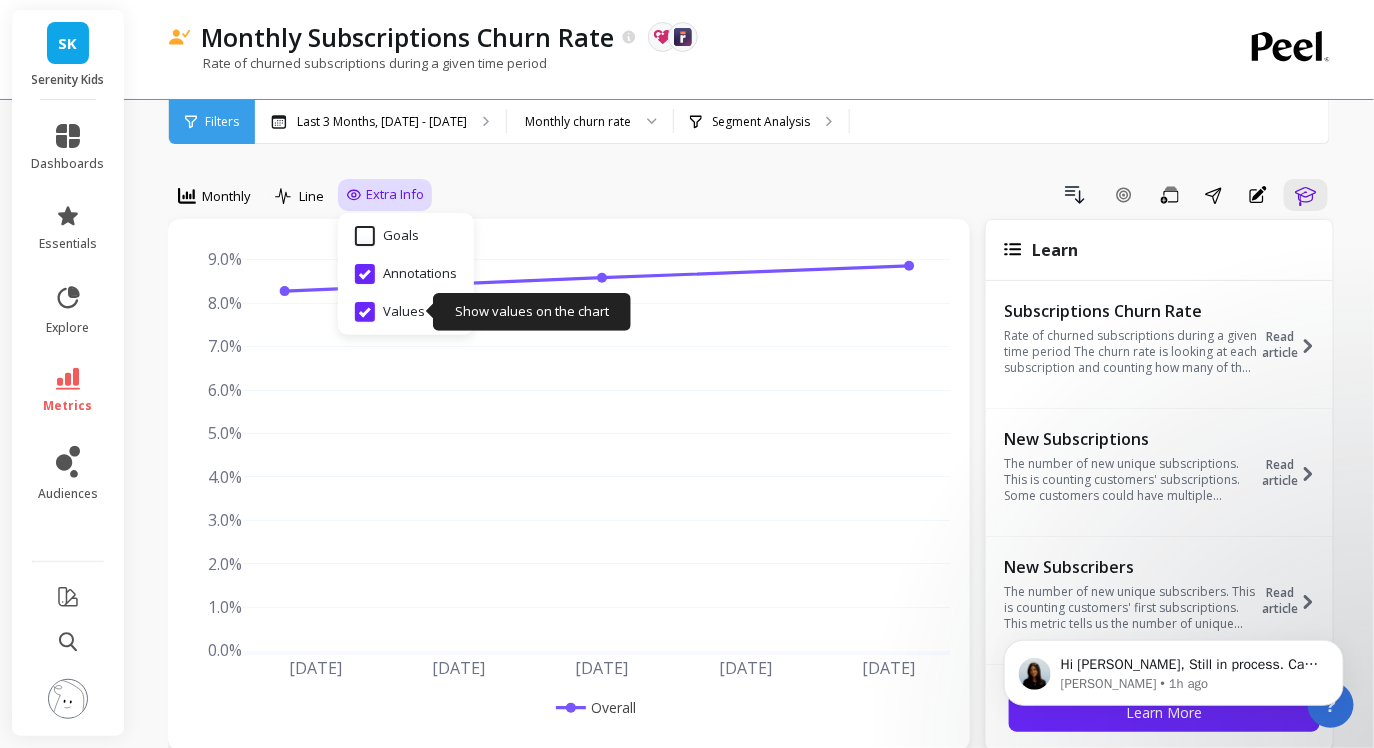 checkbox on "true" 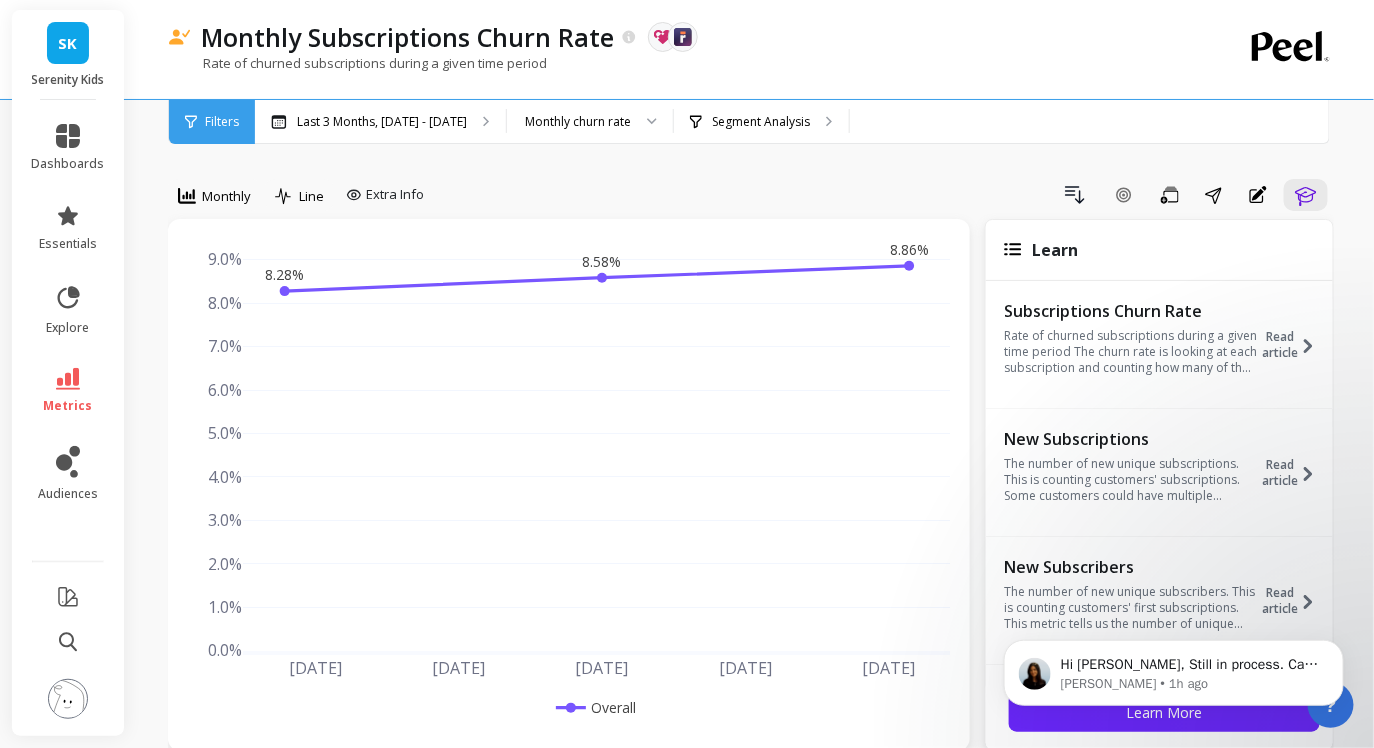 click on "Drill Down
Add Goal
Save
Share
Annotations
Learn" at bounding box center [883, 195] 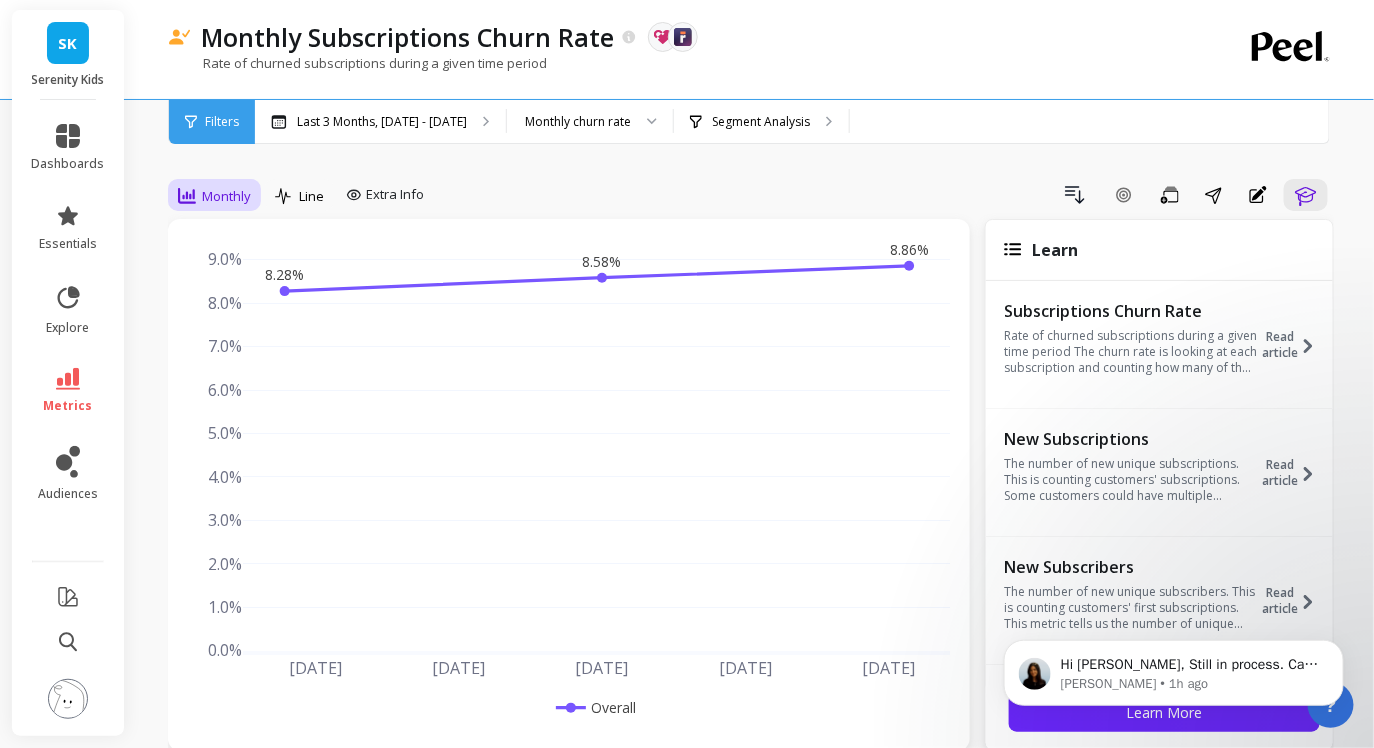 click on "Monthly" at bounding box center (226, 196) 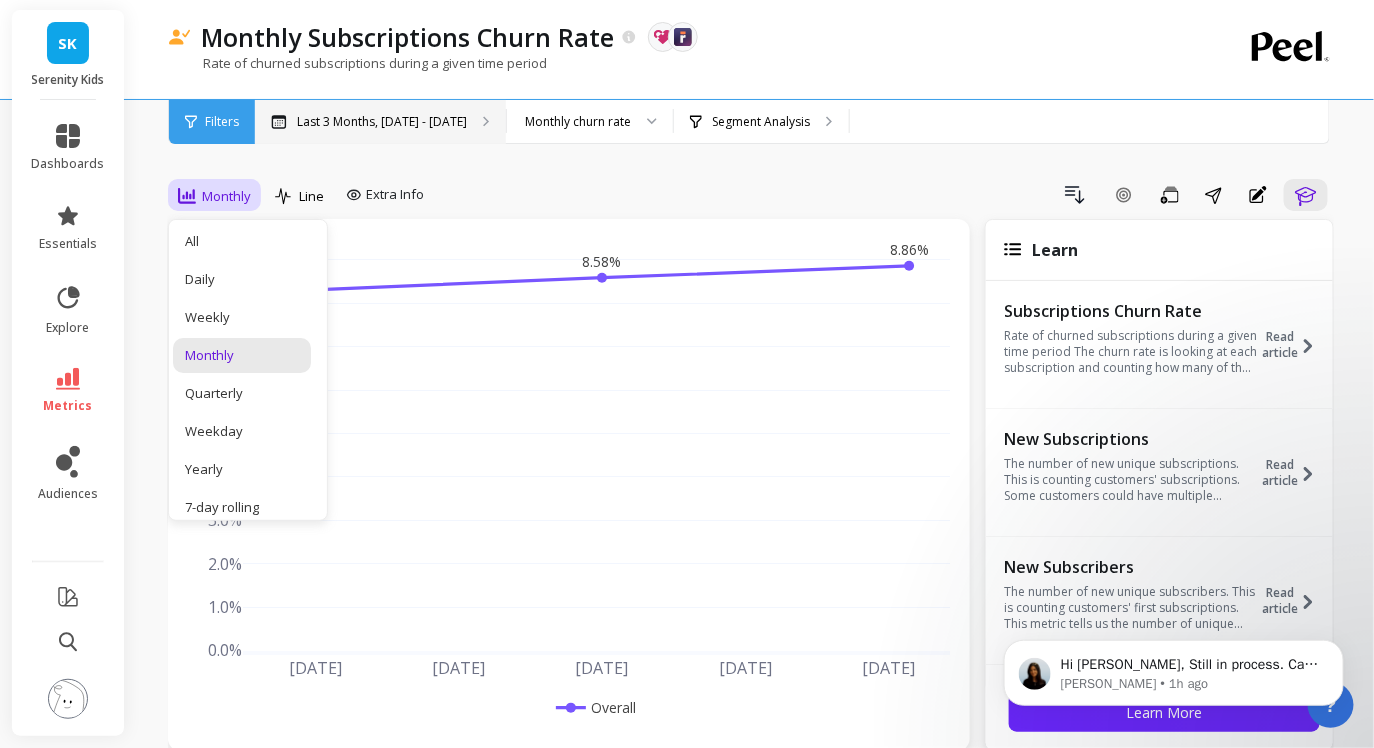 click on "Last 3 Months,  May 1 - Jul 31" at bounding box center (382, 122) 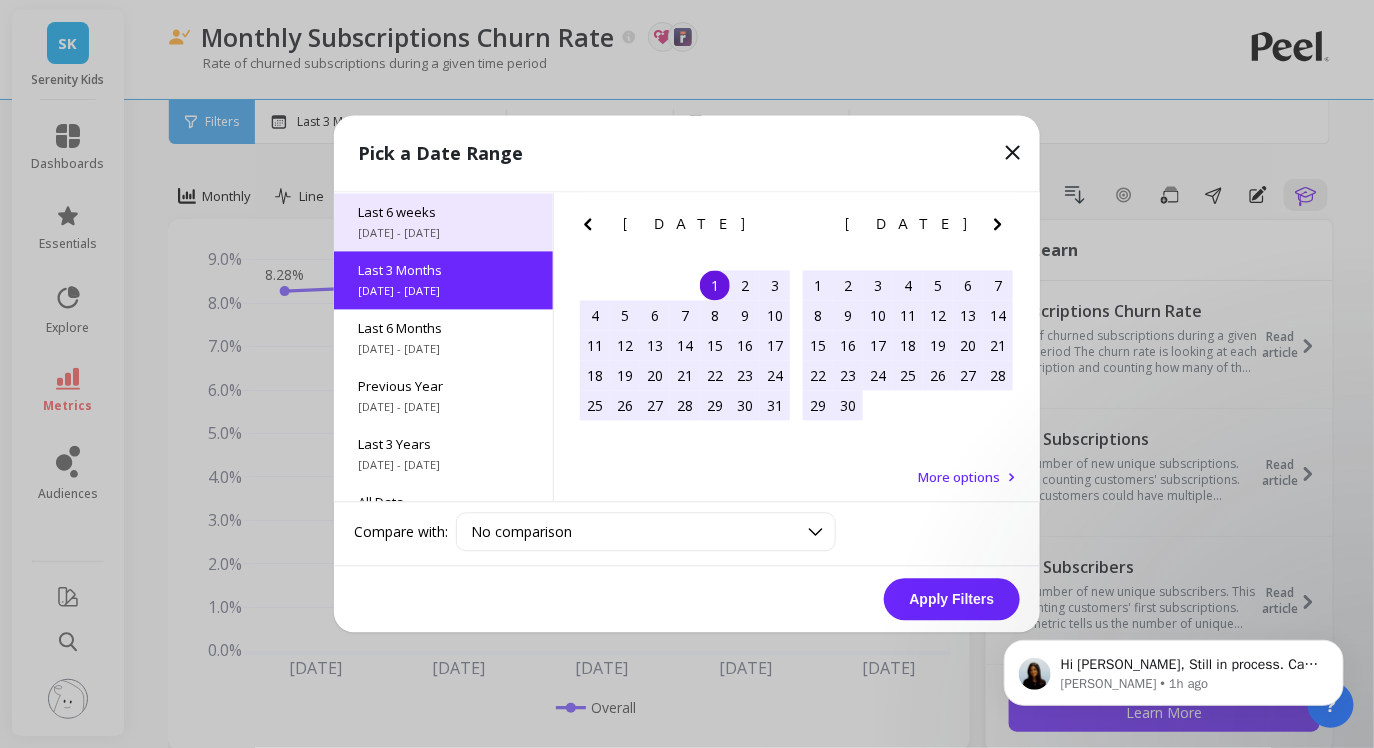 scroll, scrollTop: 234, scrollLeft: 0, axis: vertical 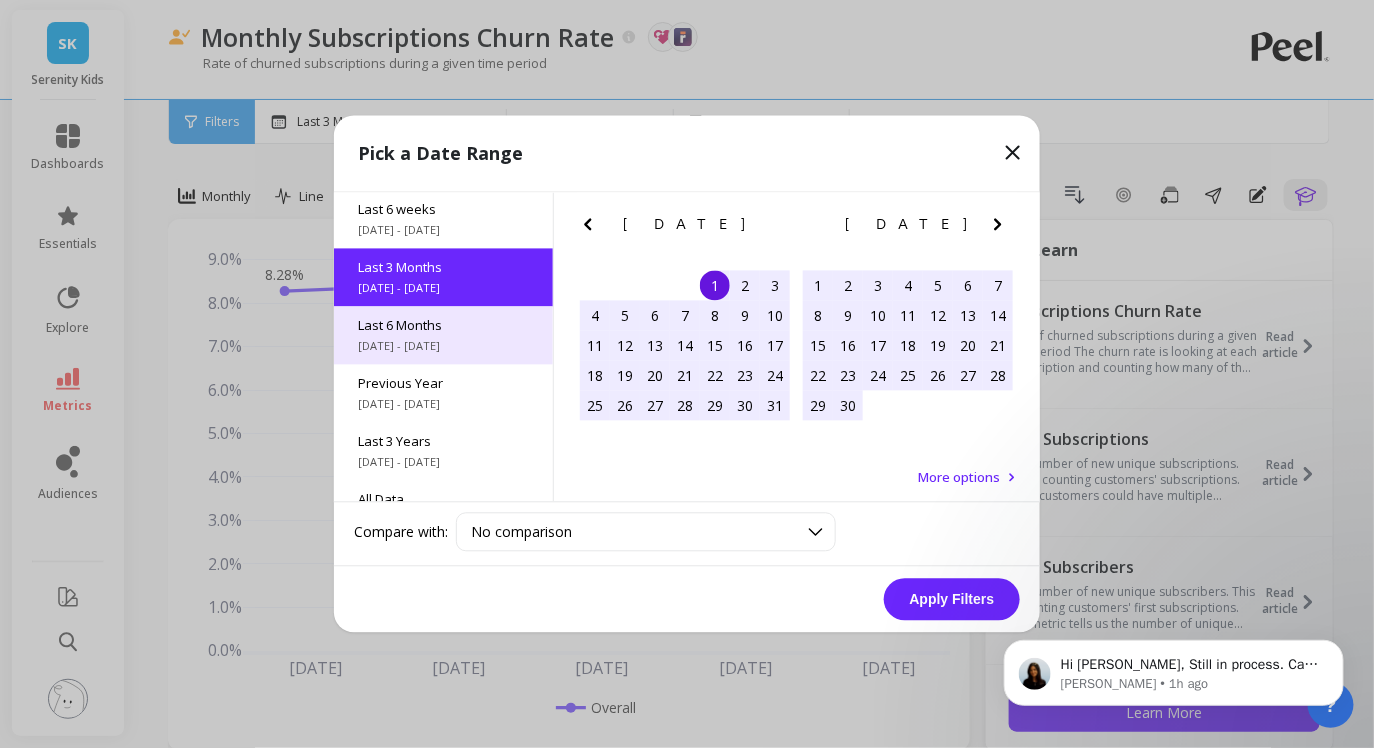 click on "Last 6 Months" at bounding box center (443, 326) 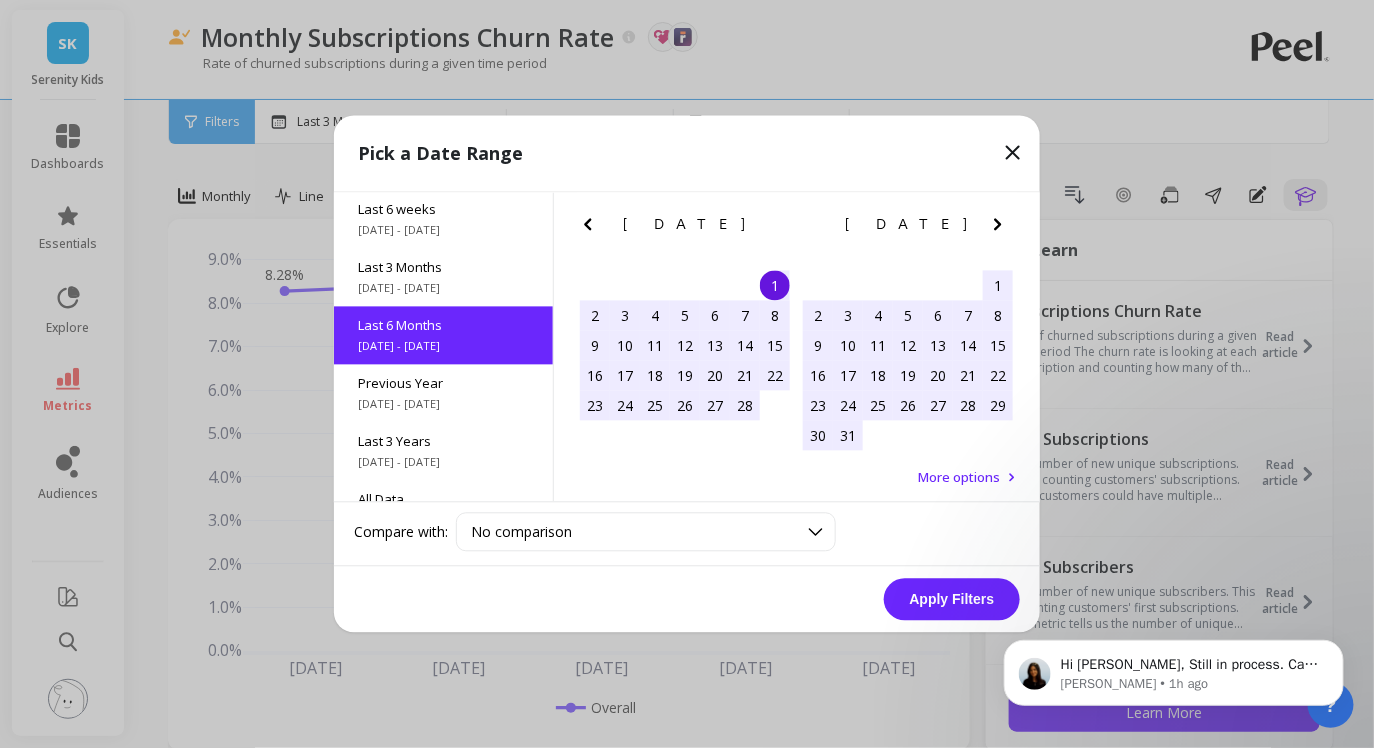 scroll, scrollTop: 222, scrollLeft: 0, axis: vertical 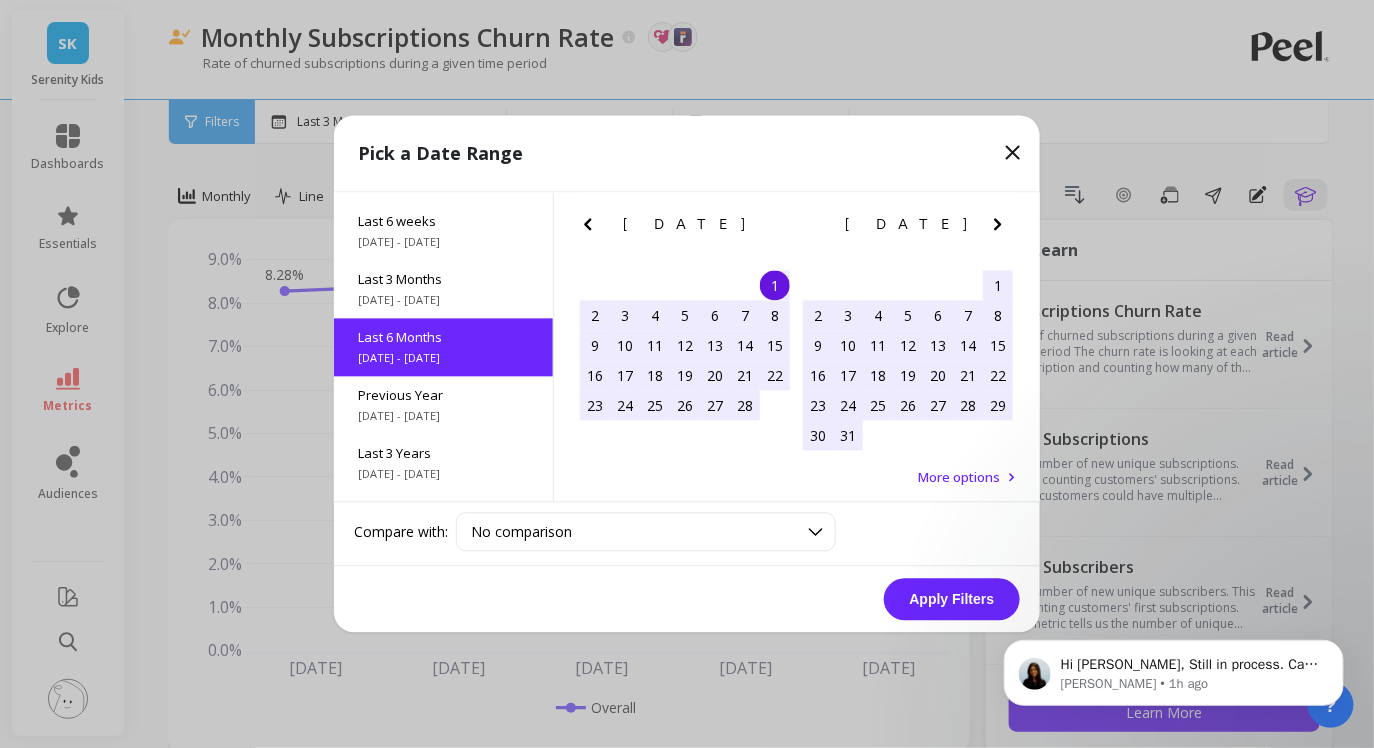 click on "Apply Filters" at bounding box center [952, 600] 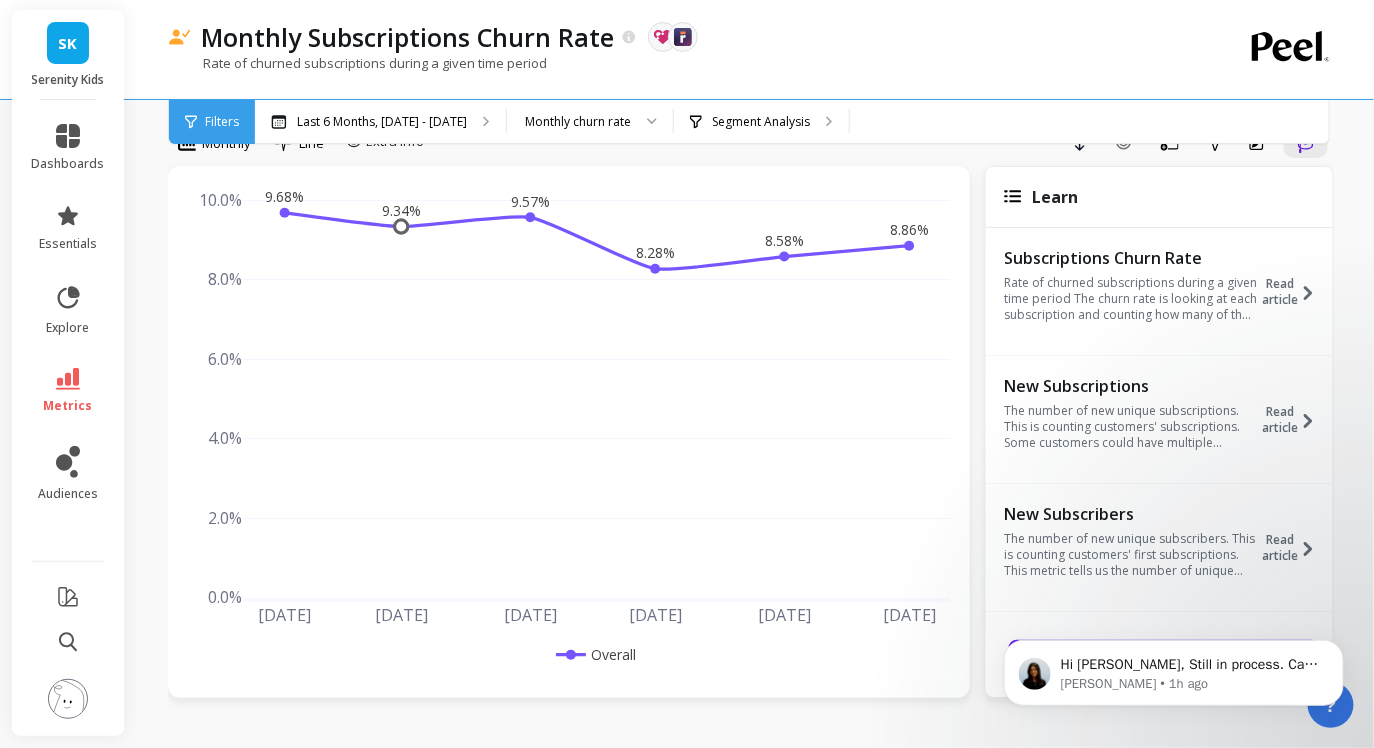scroll, scrollTop: 0, scrollLeft: 0, axis: both 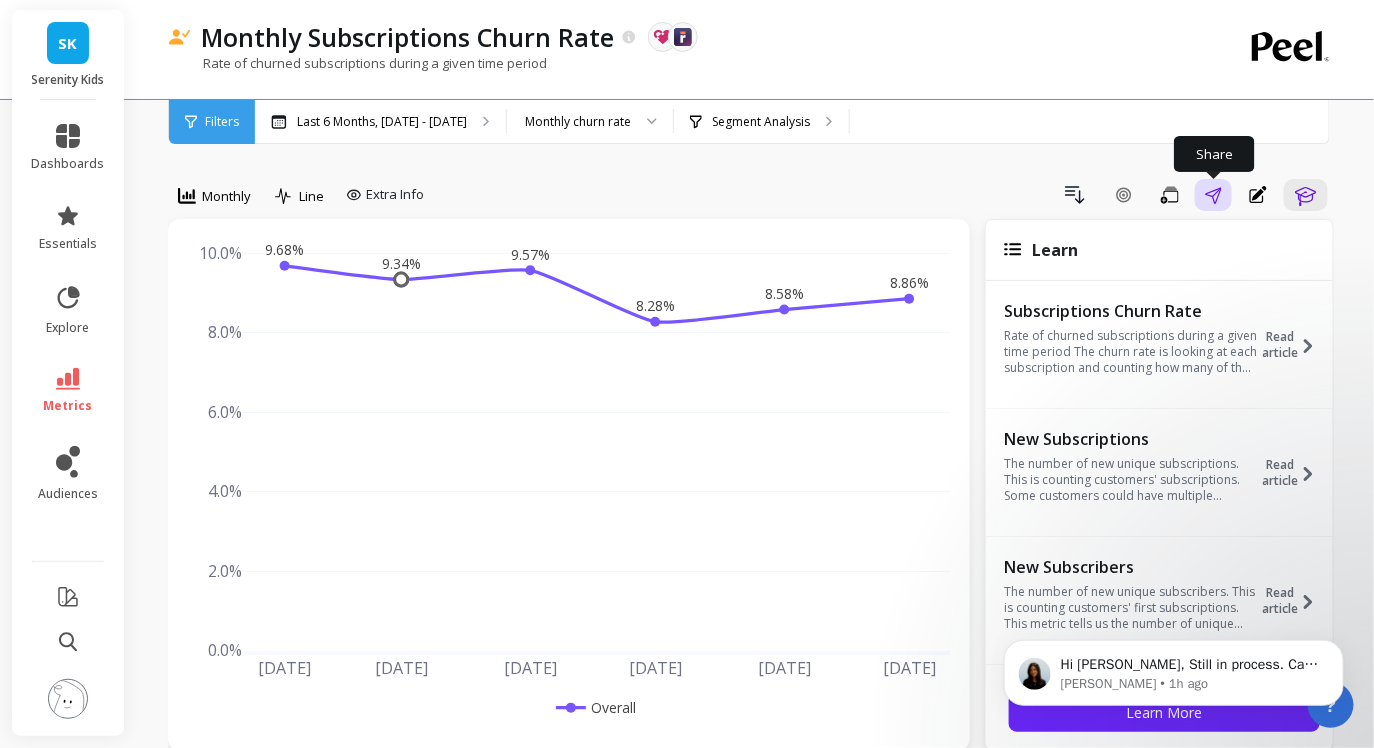 click 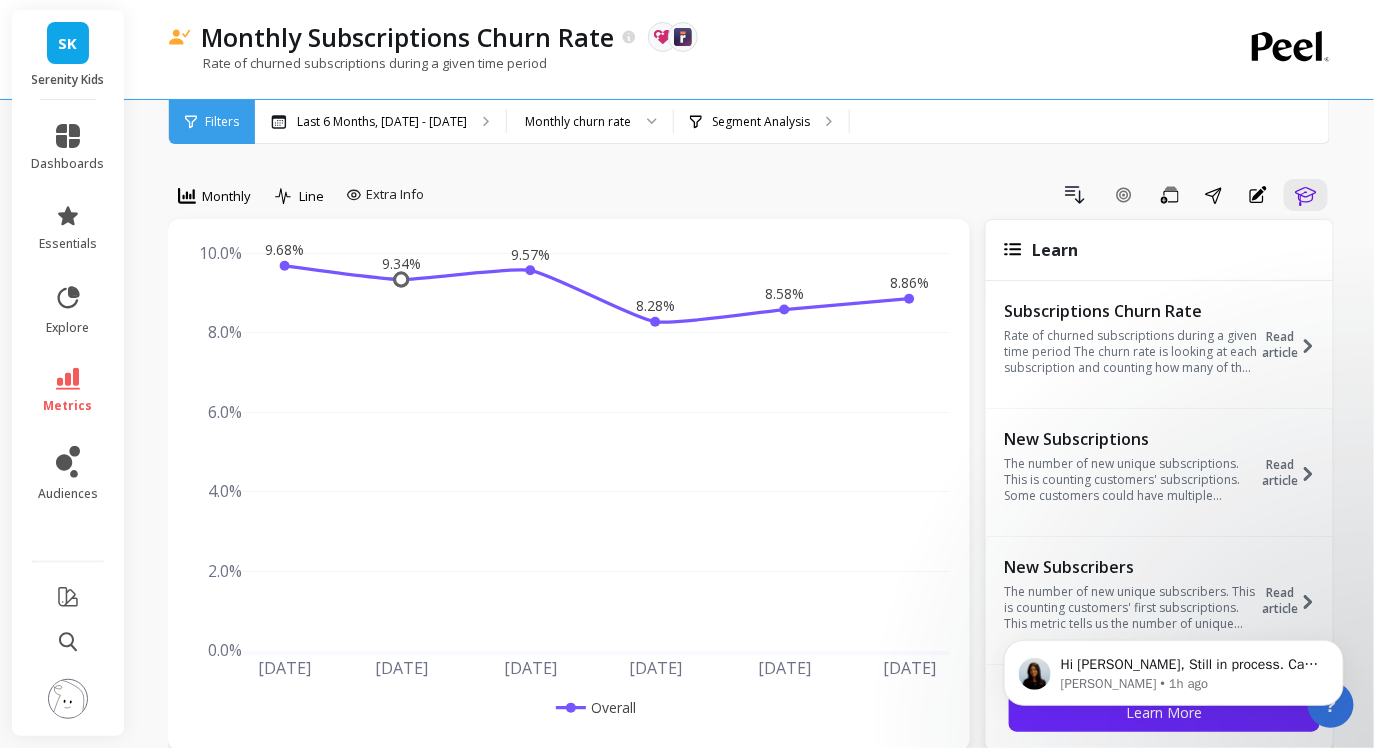 drag, startPoint x: 1178, startPoint y: 200, endPoint x: 1233, endPoint y: 225, distance: 60.41523 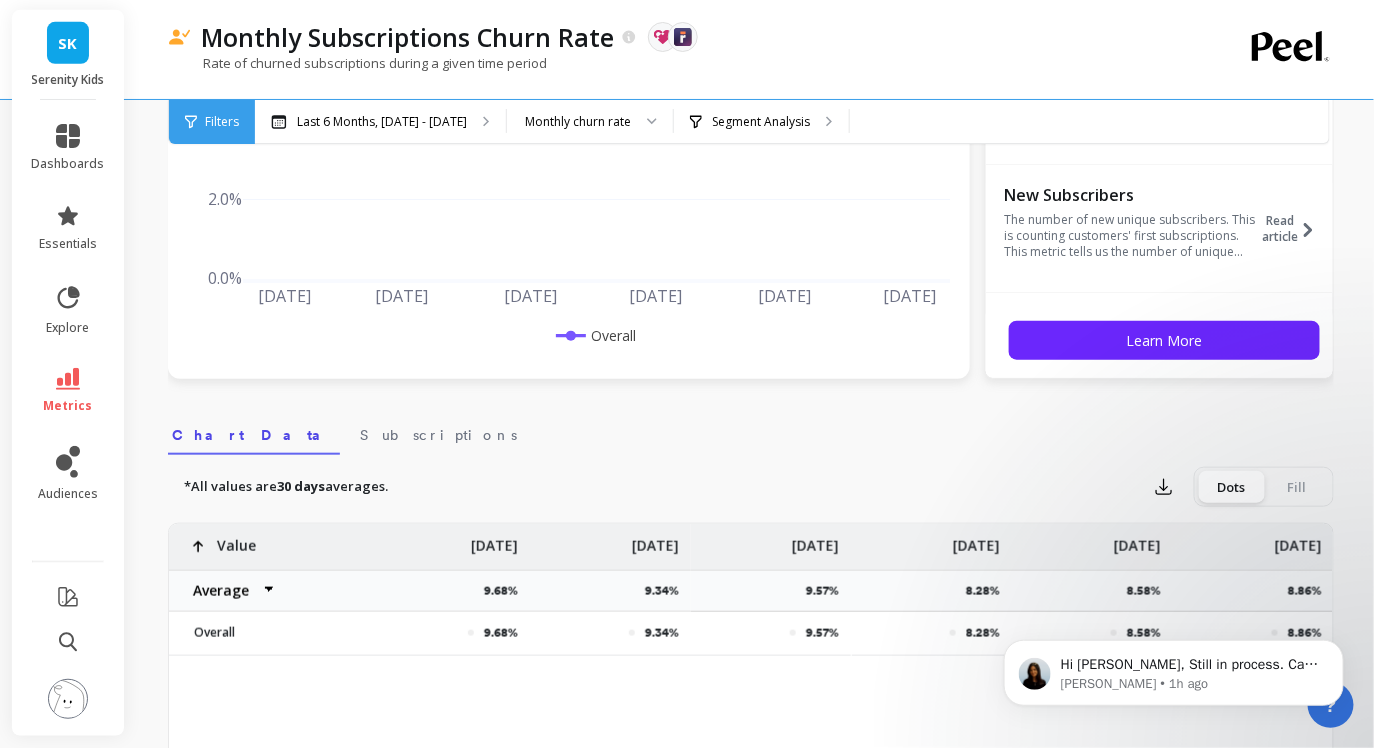 scroll, scrollTop: 373, scrollLeft: 0, axis: vertical 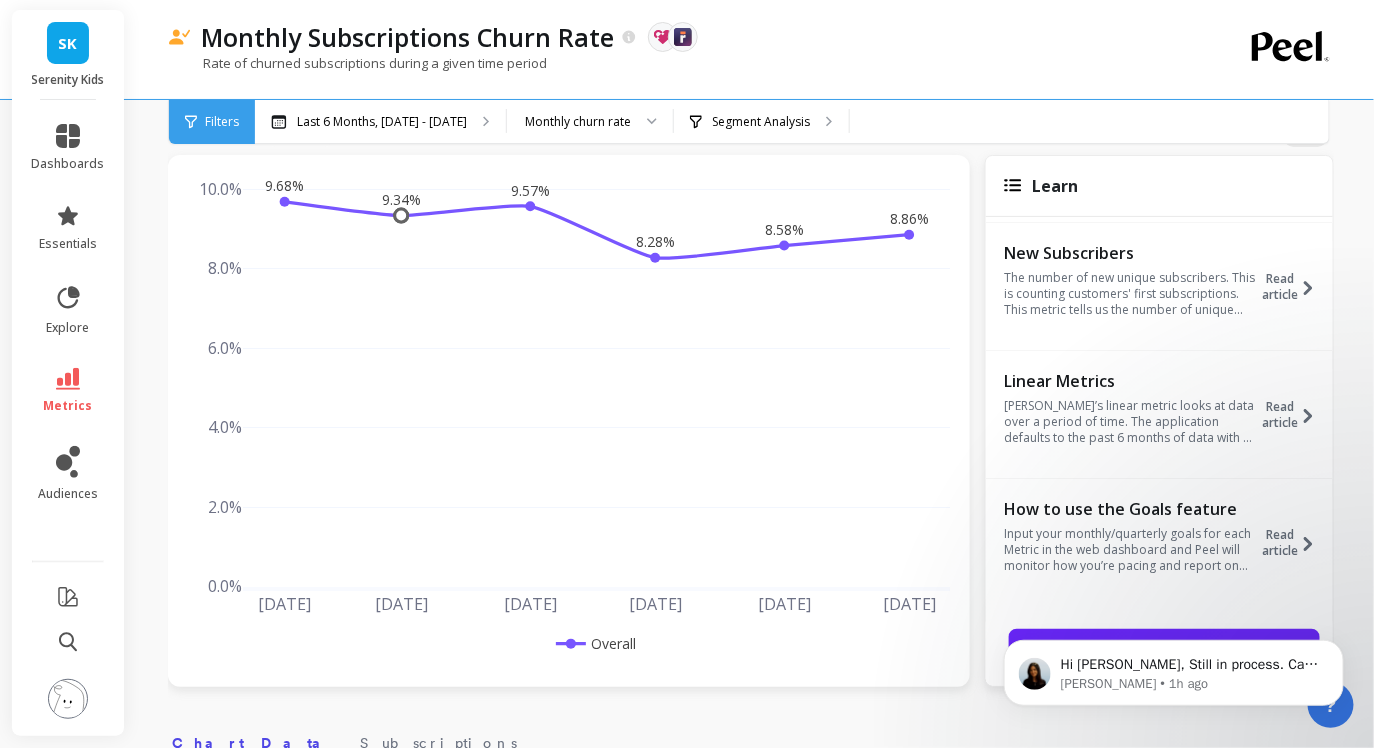 type 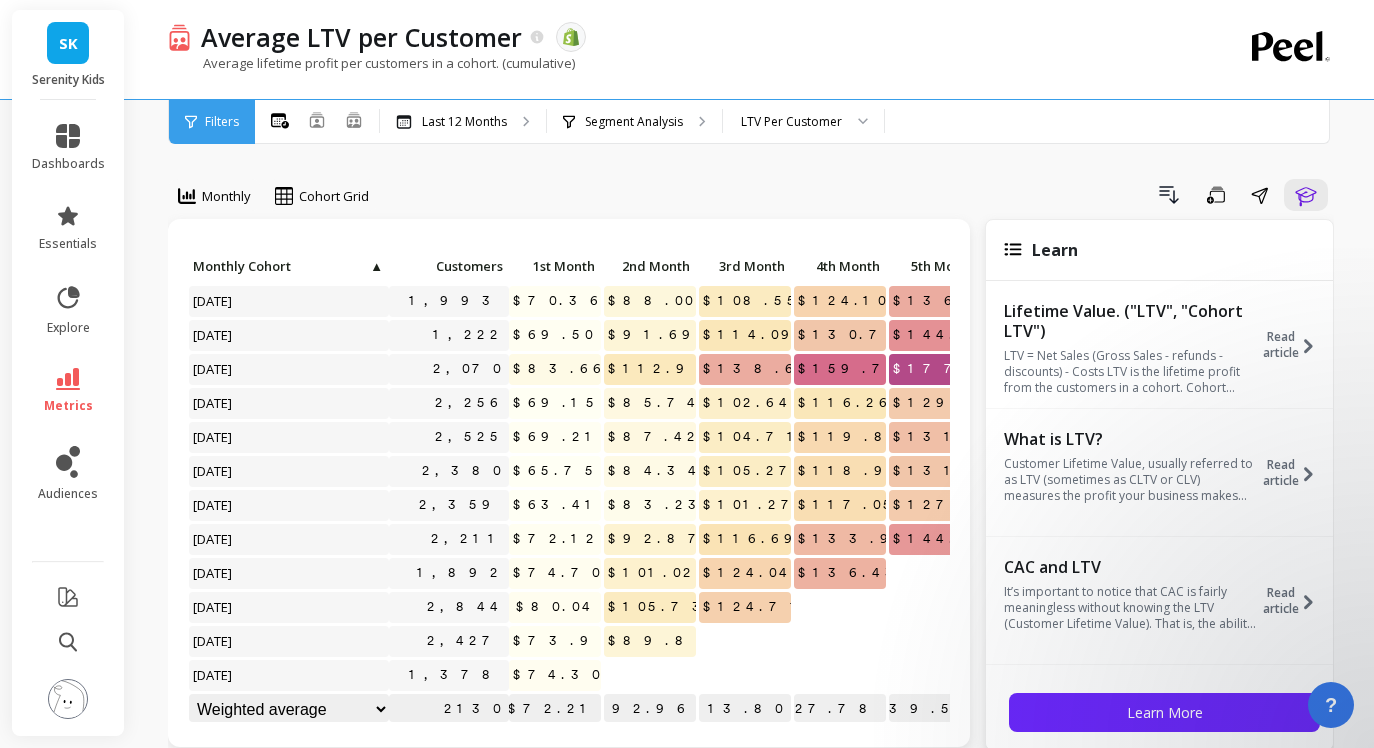scroll, scrollTop: 0, scrollLeft: 0, axis: both 